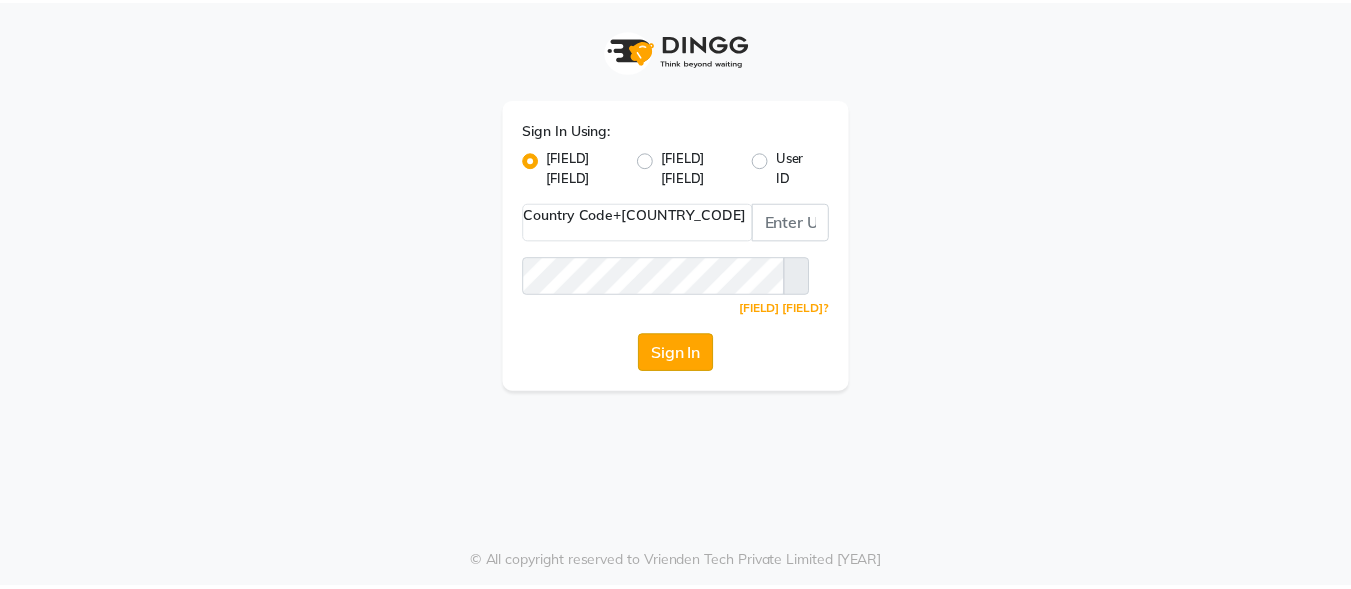 scroll, scrollTop: 0, scrollLeft: 0, axis: both 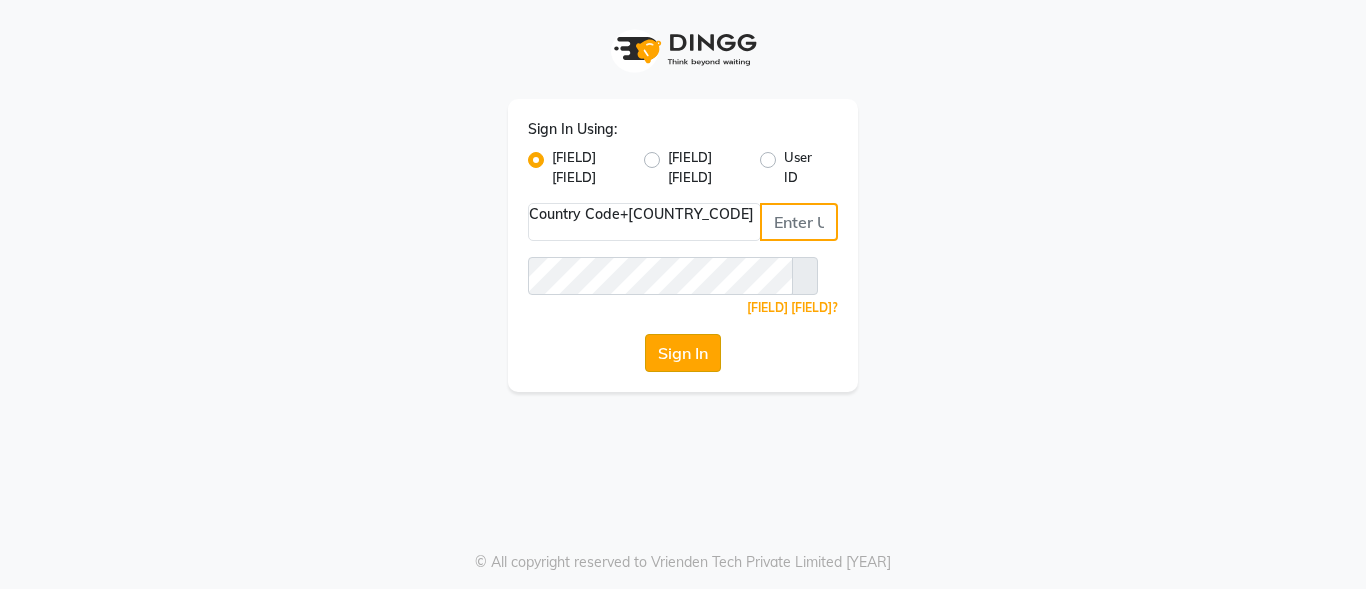 type on "[PHONE]" 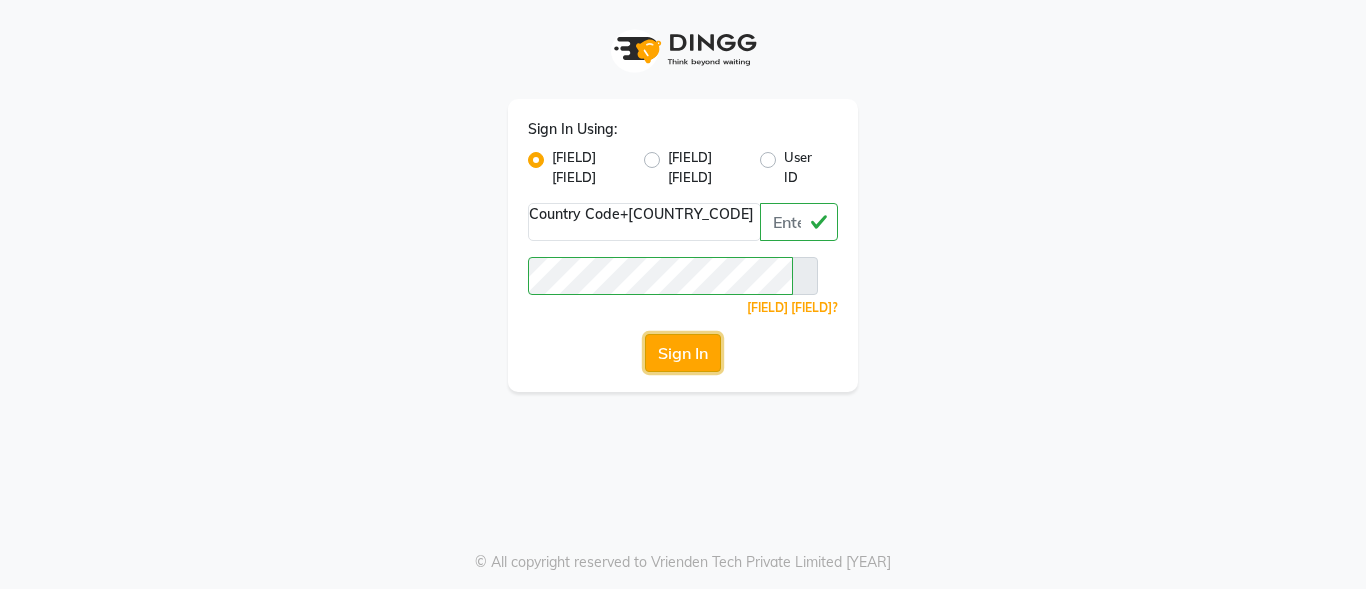 click on "Sign In" at bounding box center [683, 353] 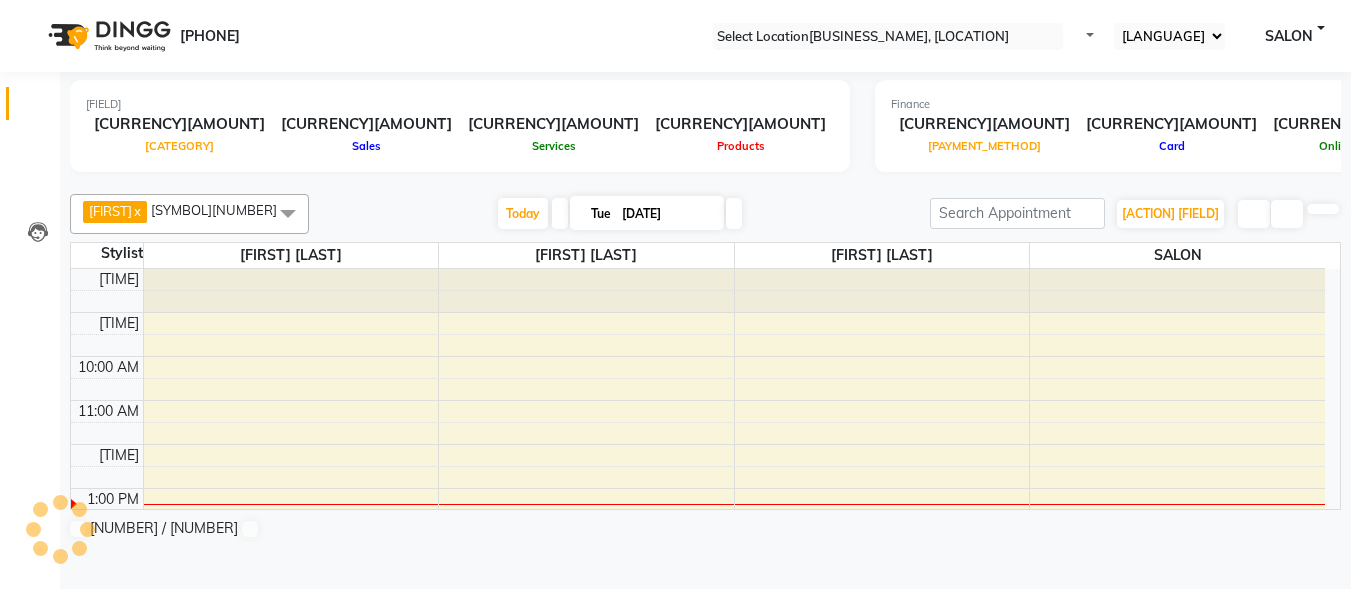 scroll, scrollTop: 0, scrollLeft: 0, axis: both 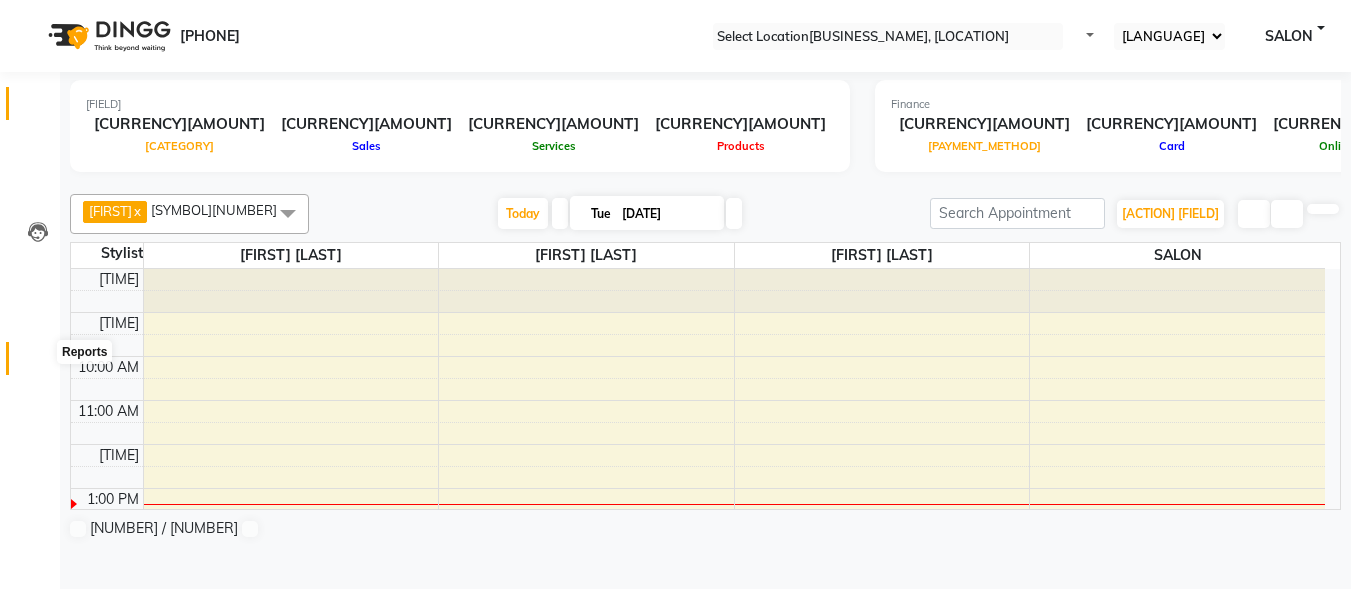 click at bounding box center [38, 363] 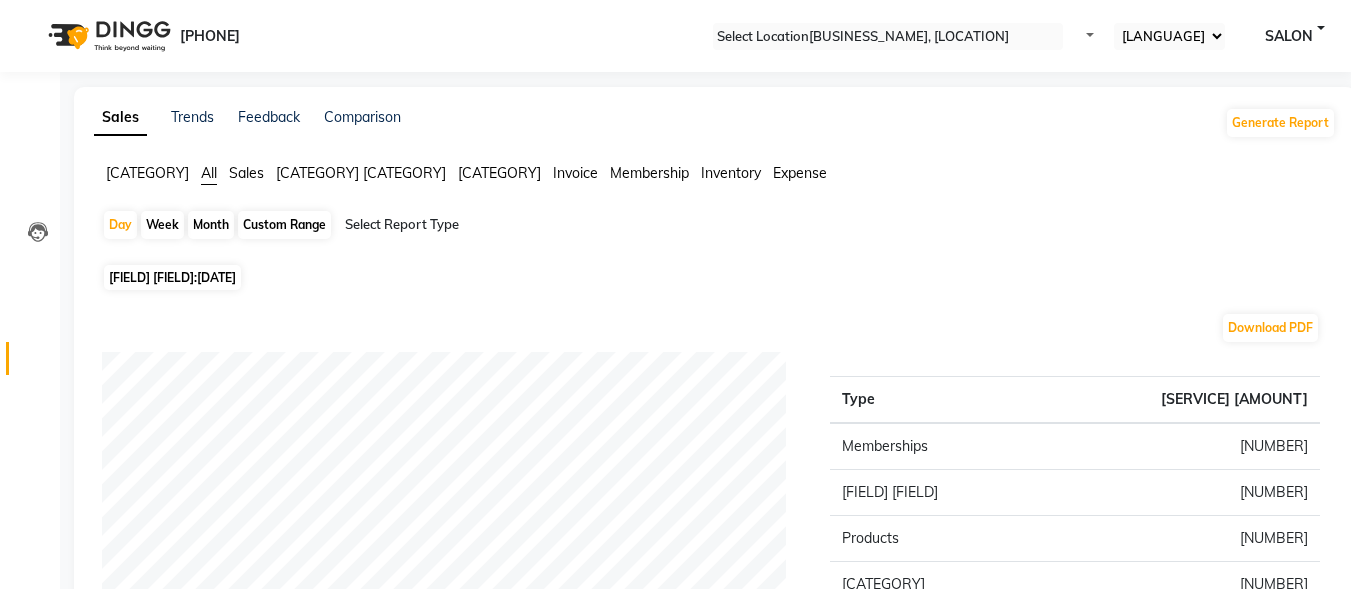click on "Month" at bounding box center [211, 225] 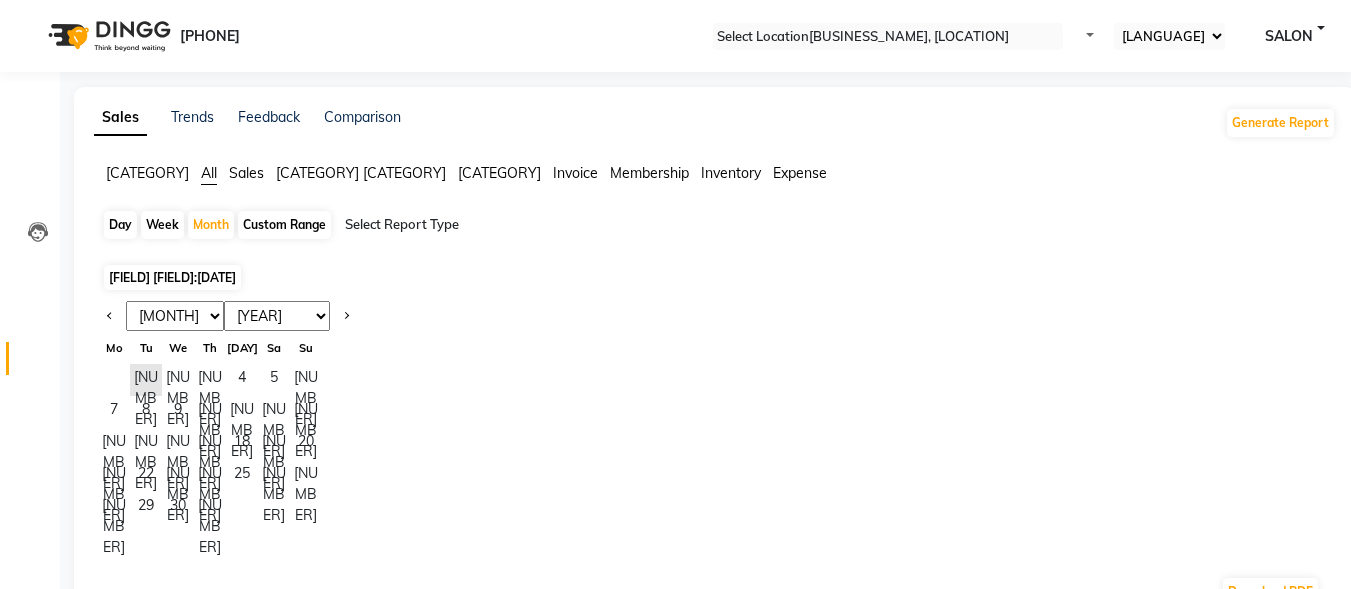 click on "Jan Feb Mar Apr May Jun Jul Aug Sep Oct Nov Dec" at bounding box center [175, 316] 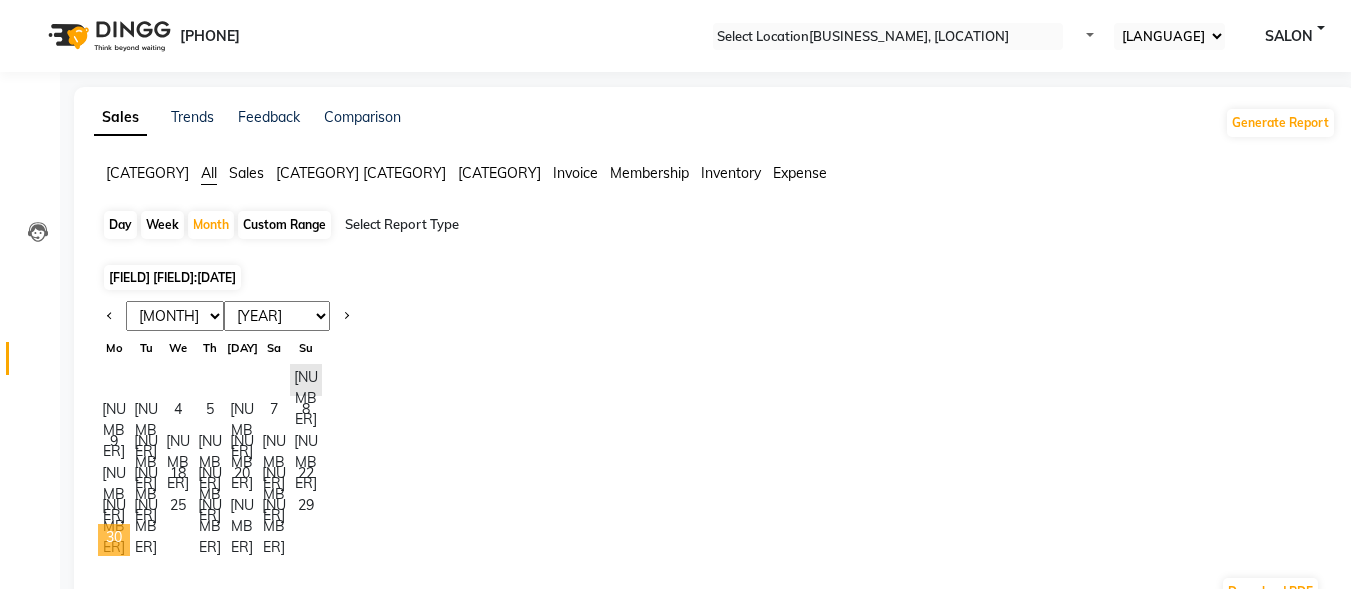 click on "30" at bounding box center [114, 540] 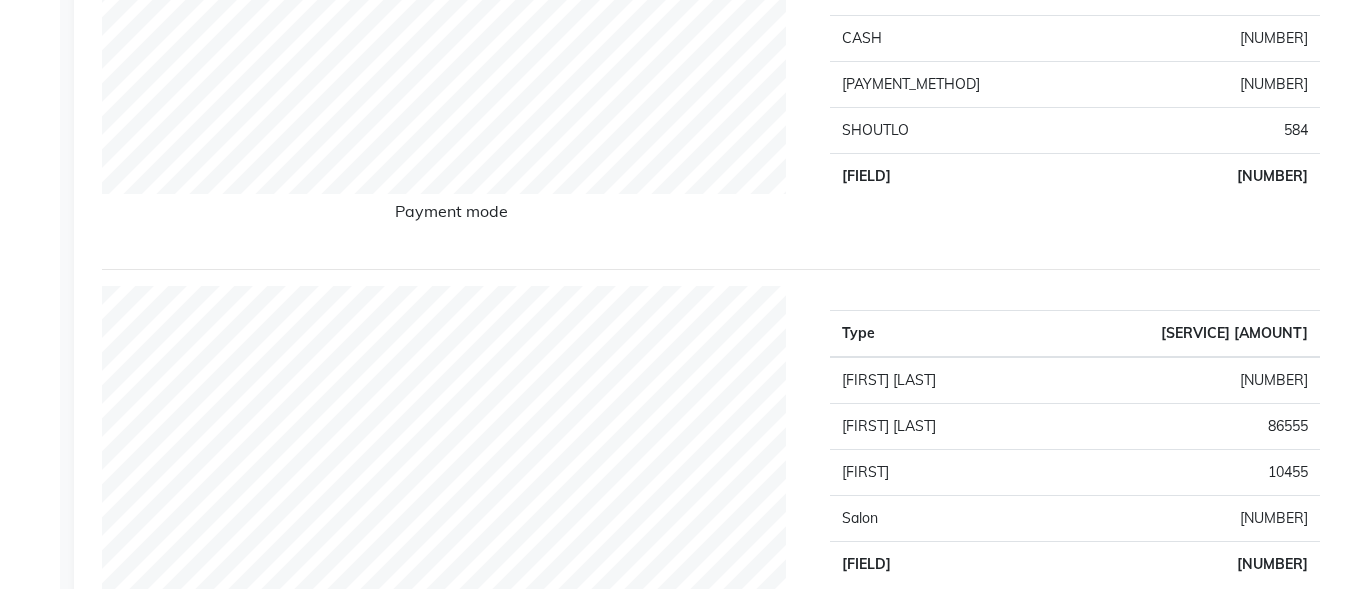 scroll, scrollTop: 0, scrollLeft: 0, axis: both 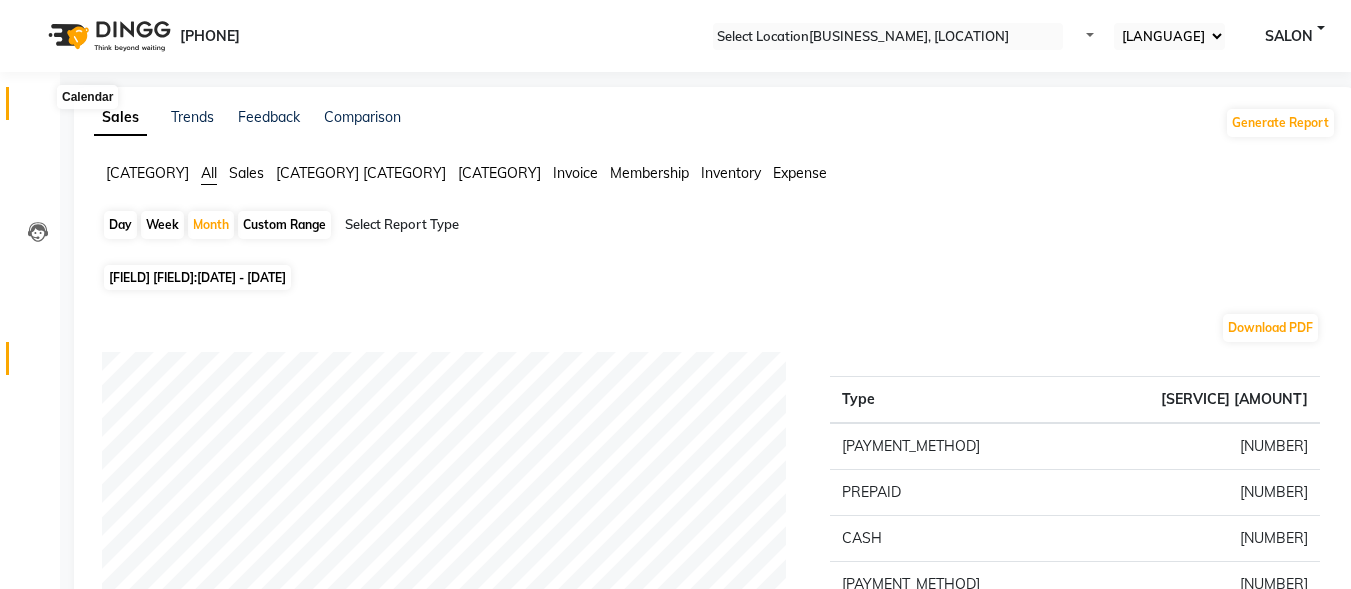 click at bounding box center (37, 108) 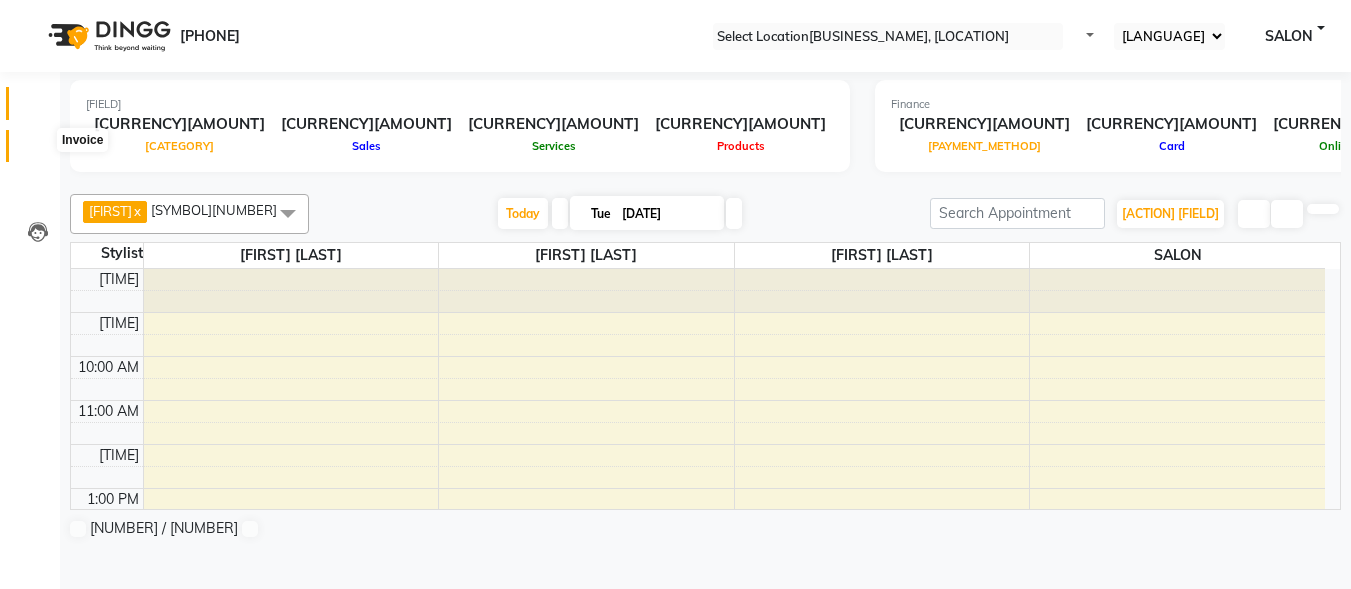 click at bounding box center (38, 151) 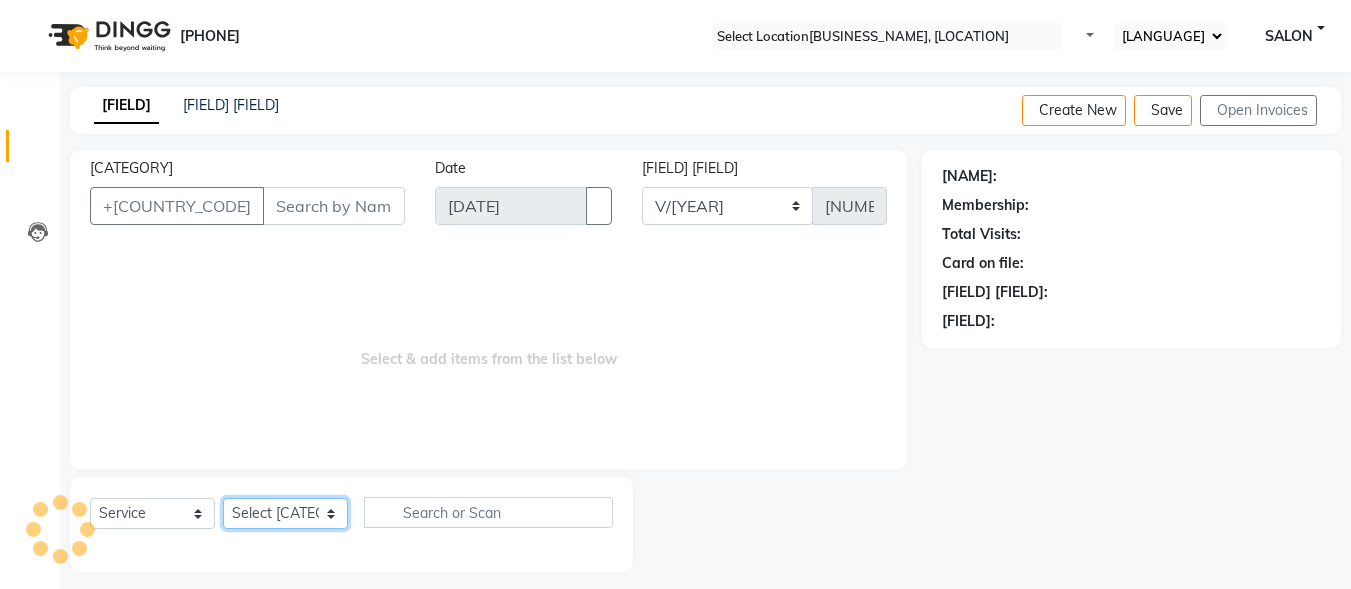 click on "Select [CATEGORY]" at bounding box center (285, 513) 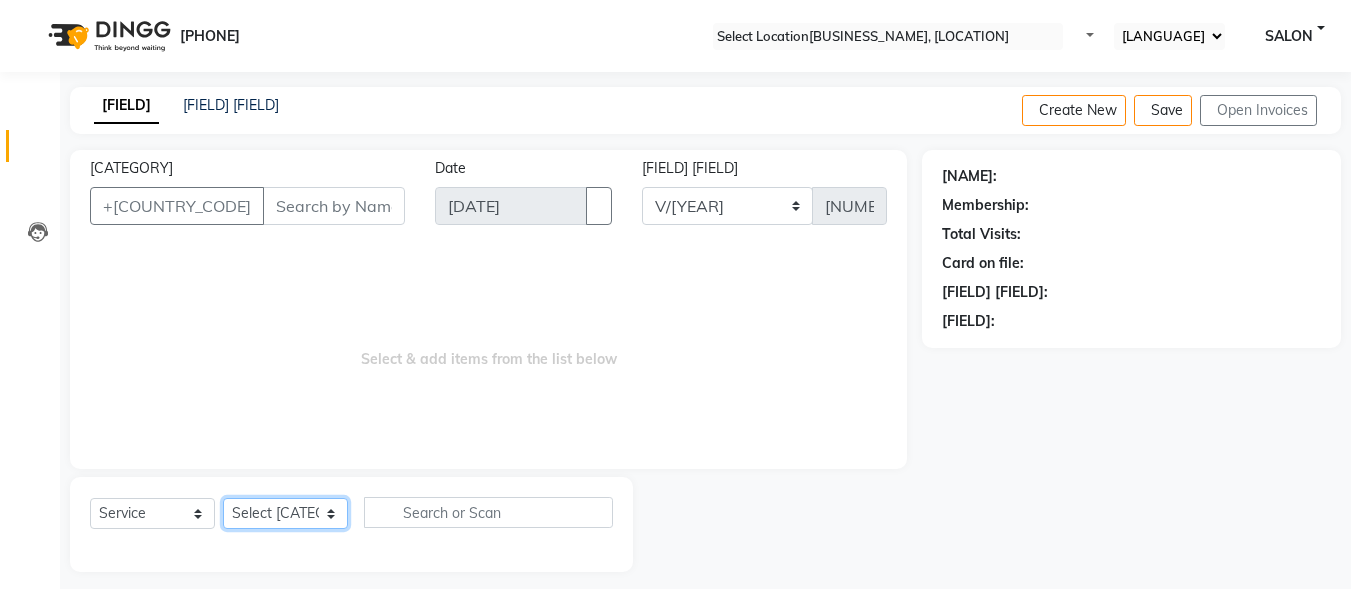 select on "[NUMBER]" 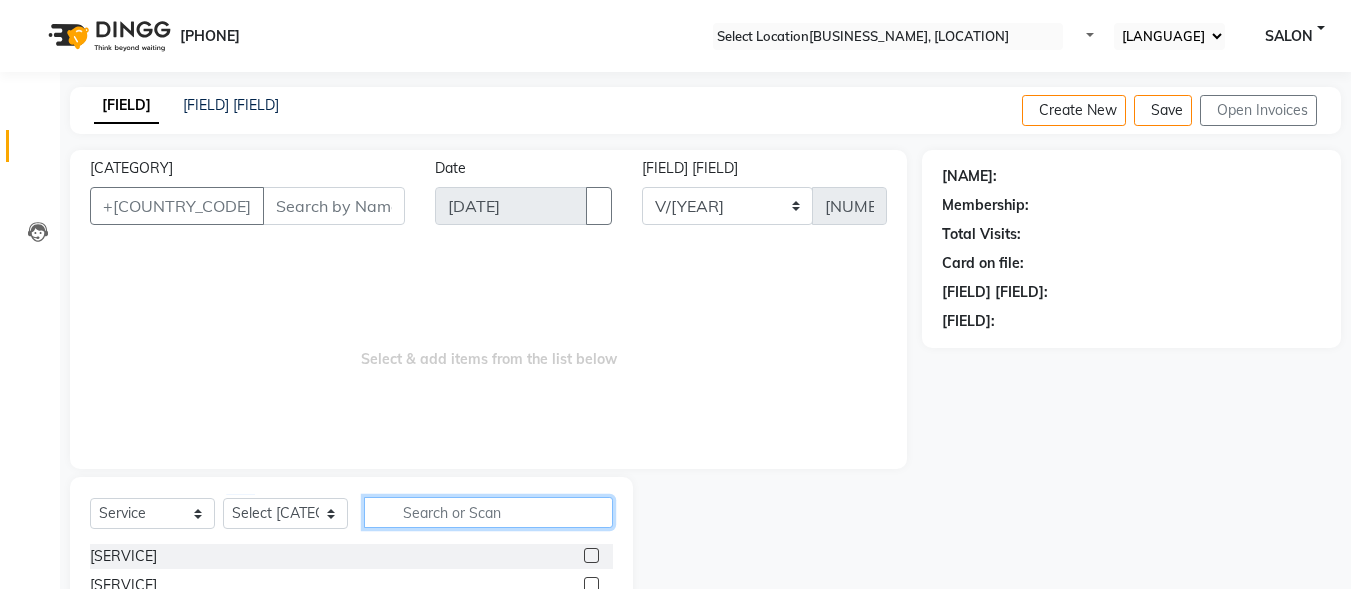 click at bounding box center (488, 512) 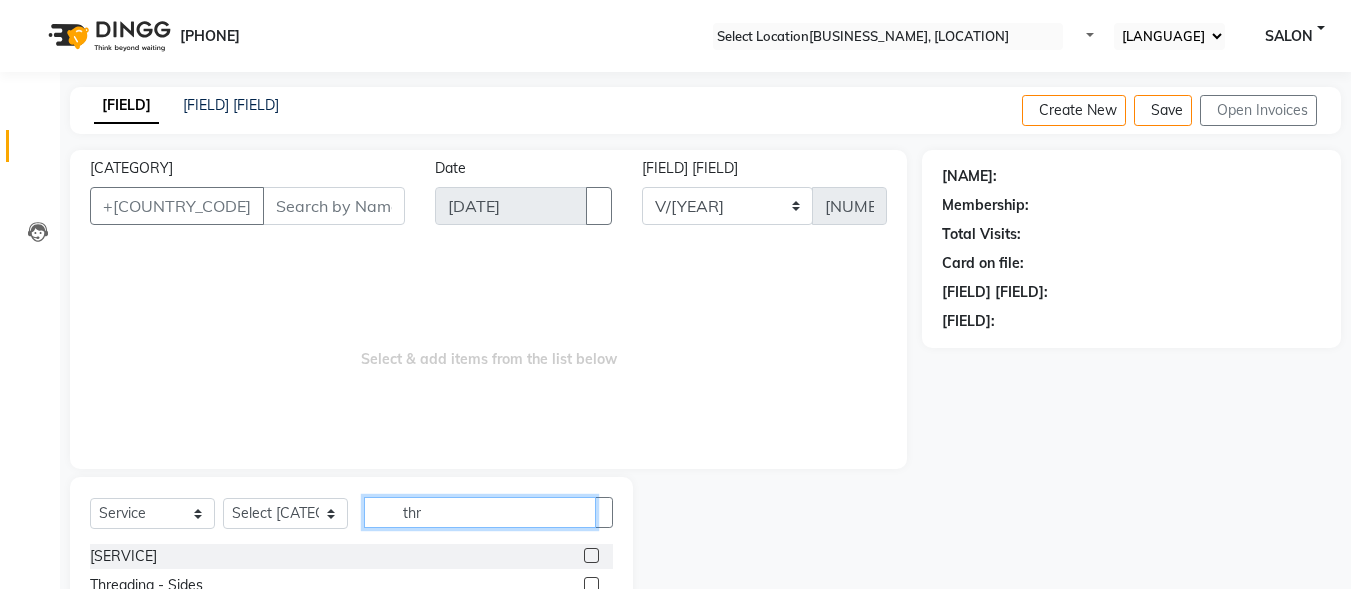 scroll, scrollTop: 186, scrollLeft: 0, axis: vertical 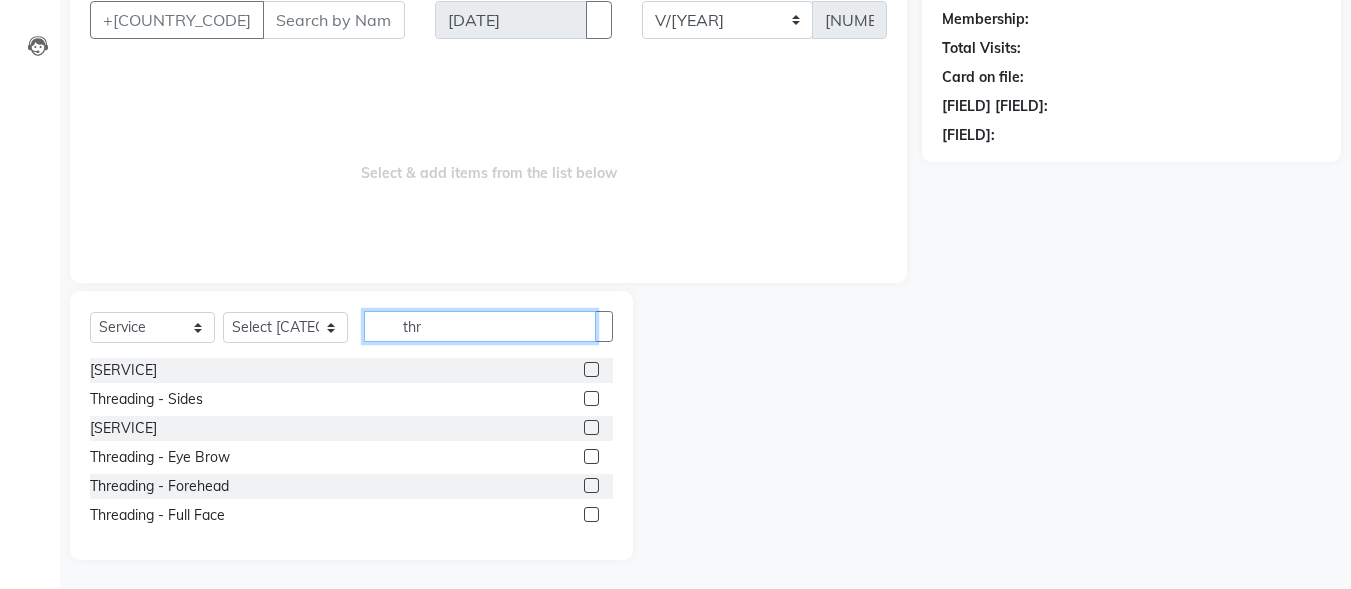 type on "thr" 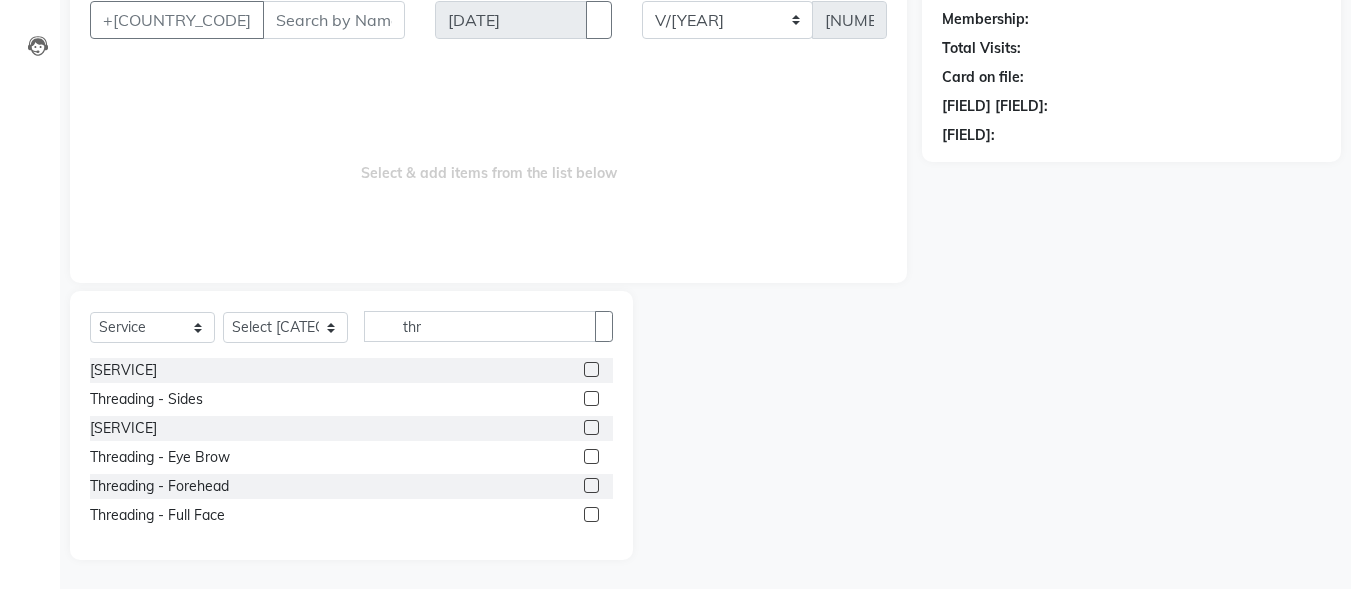 click at bounding box center (591, 427) 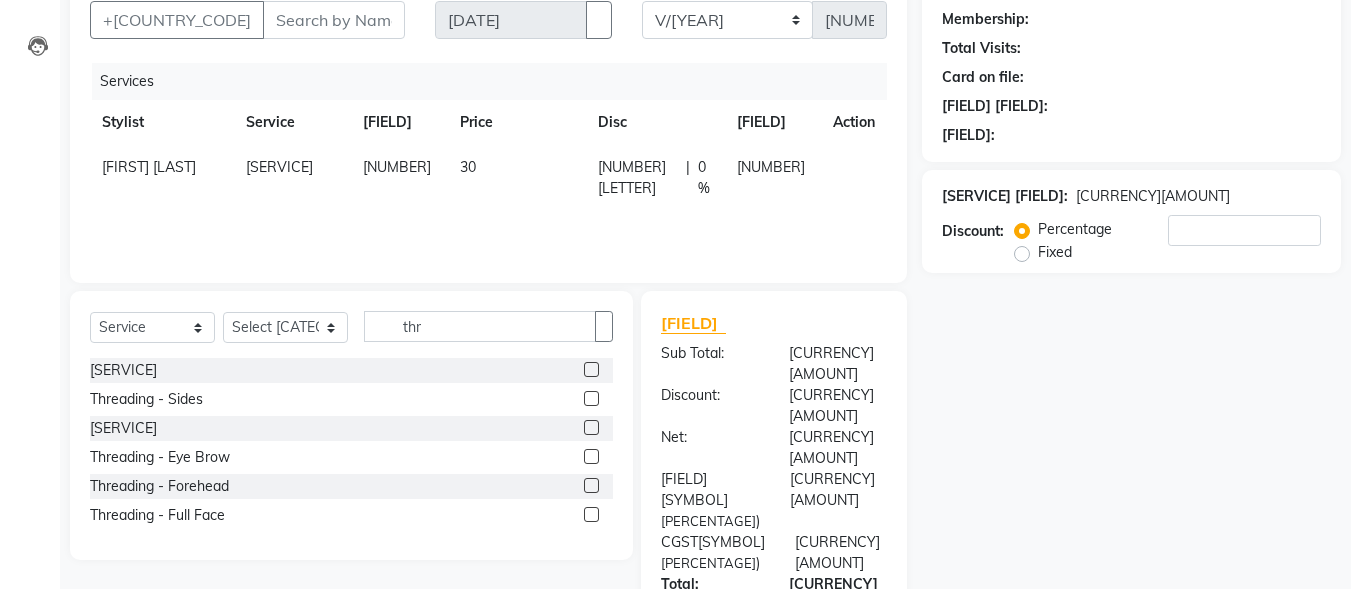 click at bounding box center (591, 456) 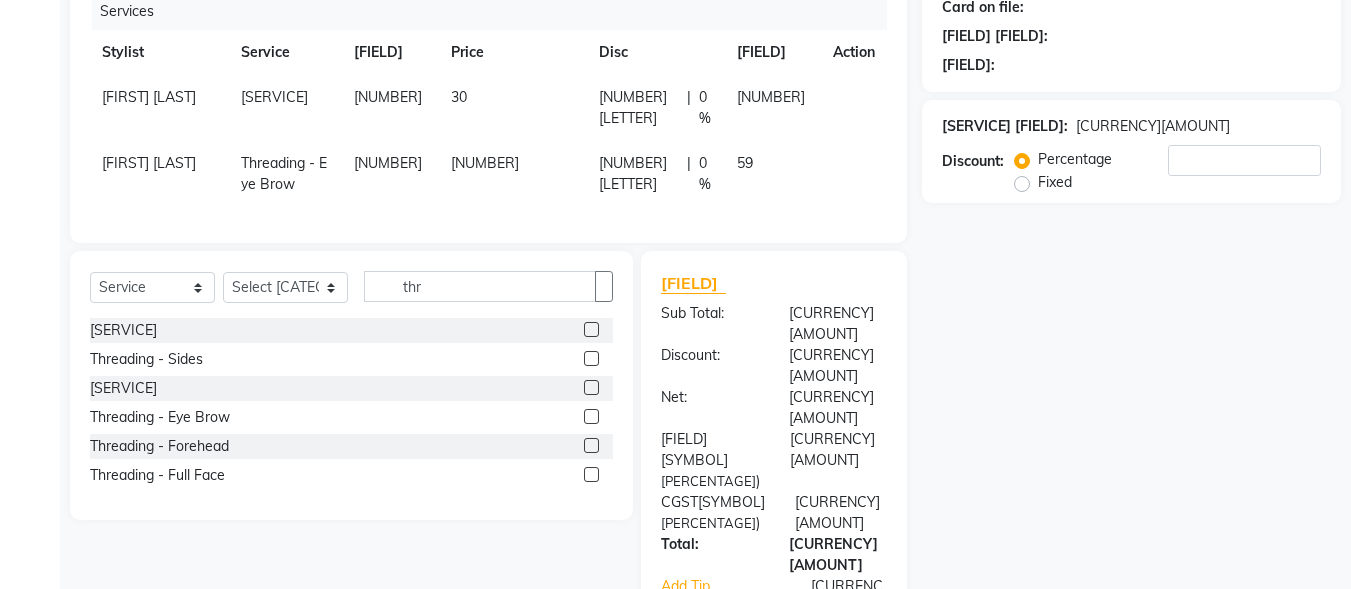 scroll, scrollTop: 0, scrollLeft: 0, axis: both 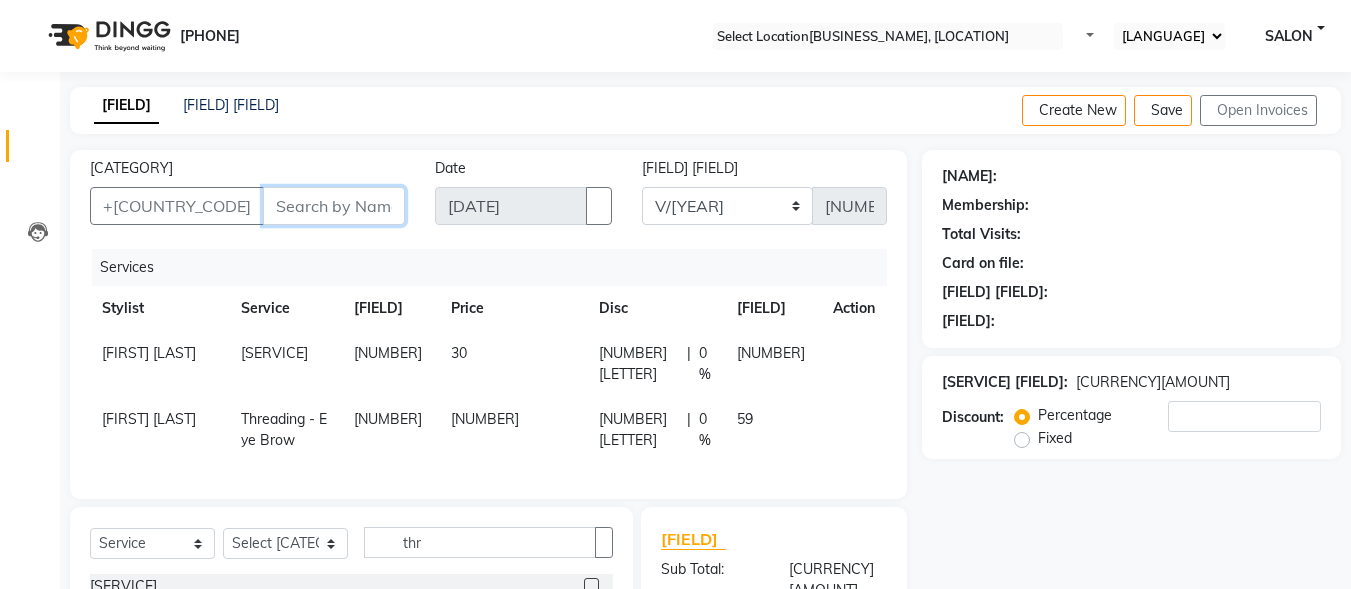click on "[CATEGORY]" at bounding box center (334, 206) 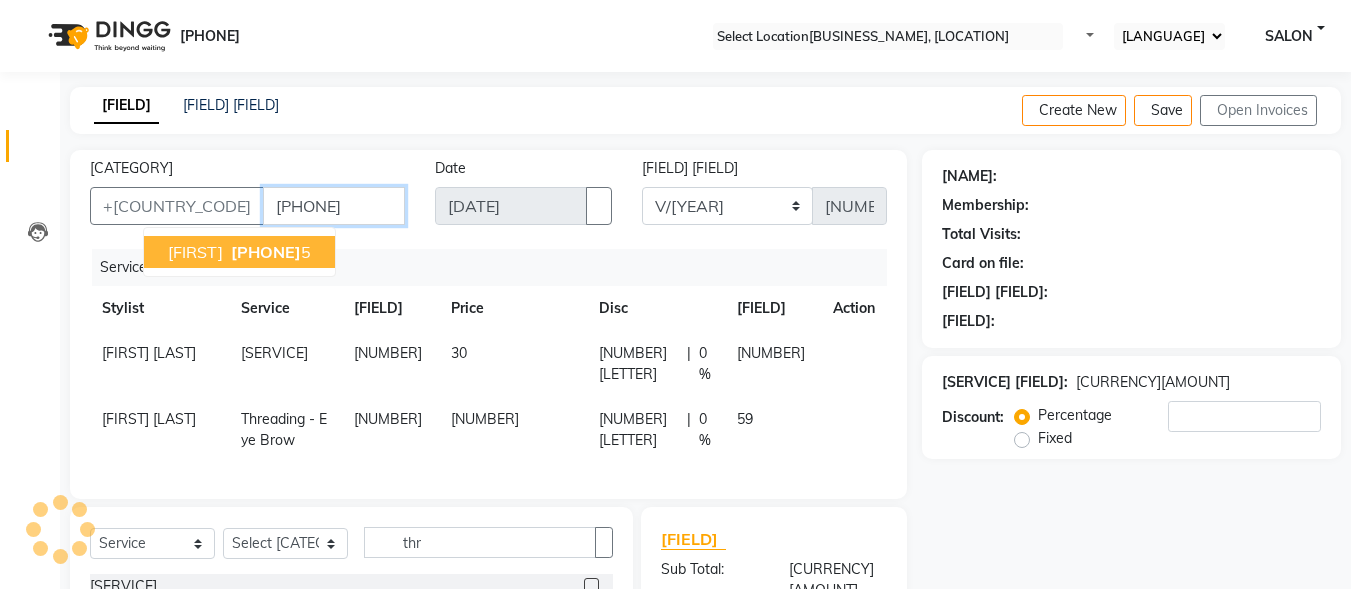 type on "[PHONE]" 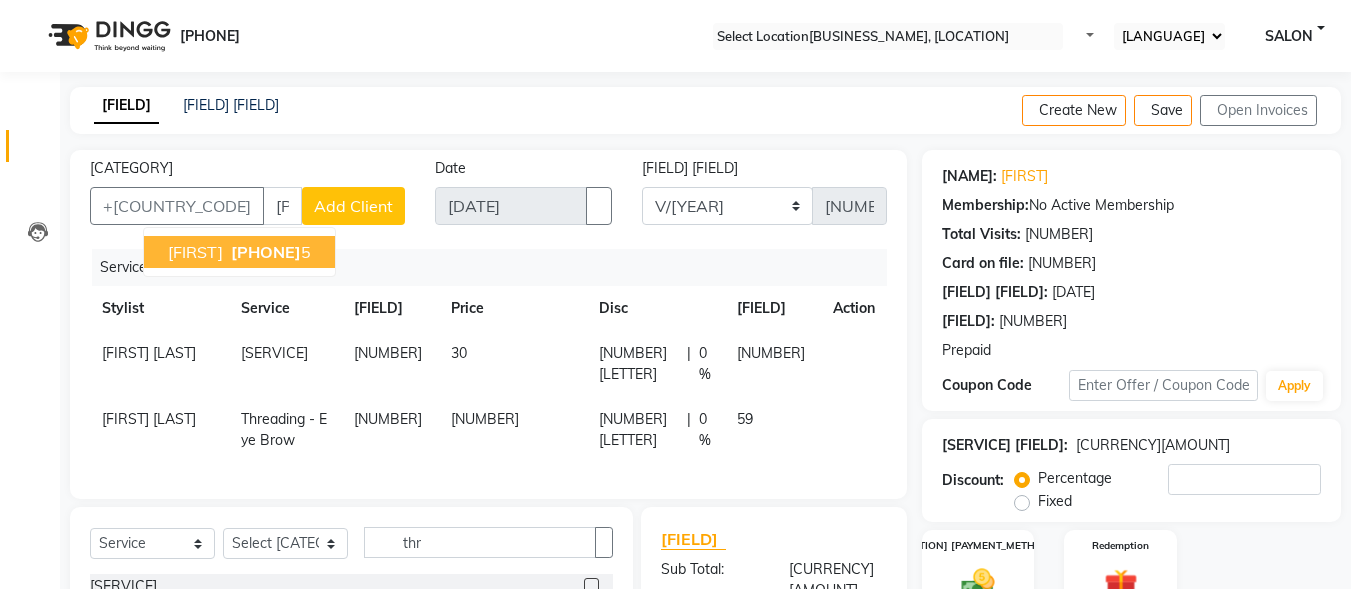 click on "[PHONE]" at bounding box center [266, 252] 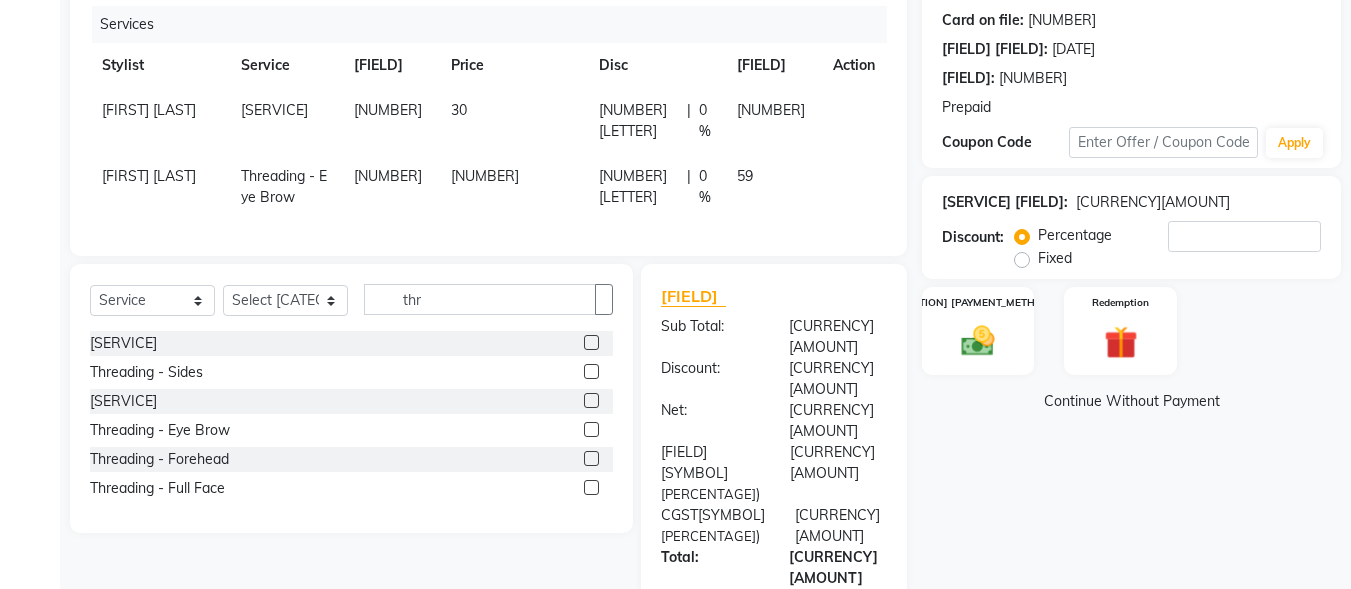 scroll, scrollTop: 256, scrollLeft: 0, axis: vertical 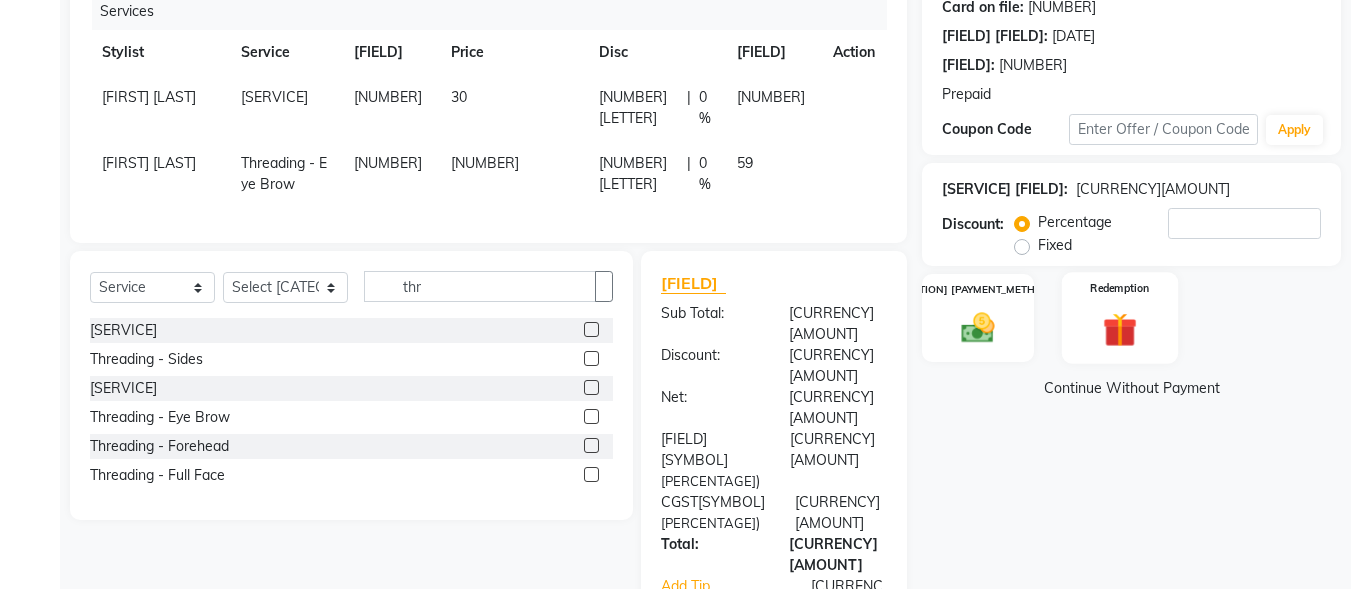 click at bounding box center [978, 328] 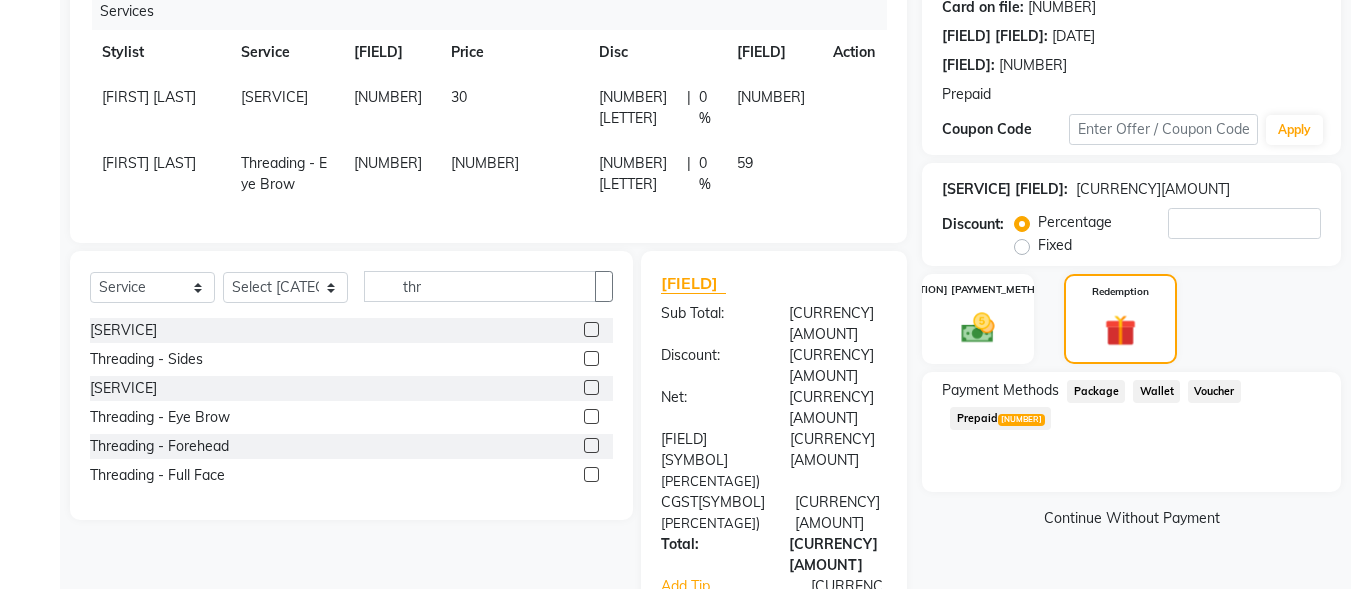 click on "Prepaid  1" at bounding box center (1096, 391) 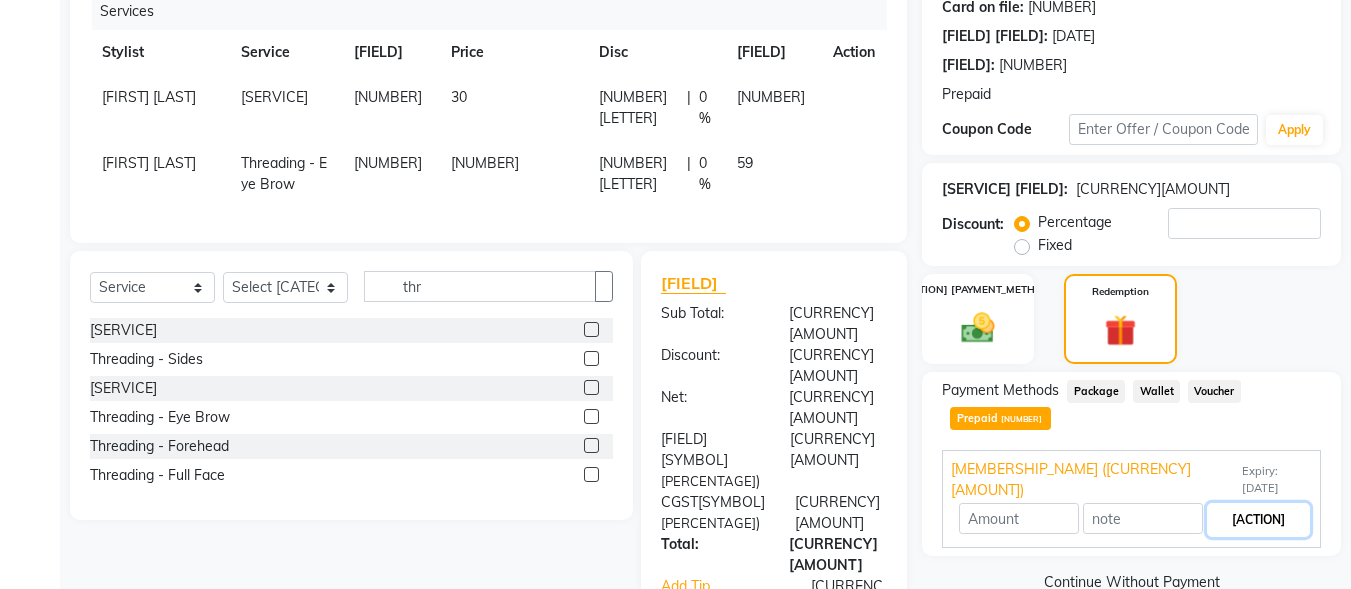 click on "[ACTION]" at bounding box center [1258, 520] 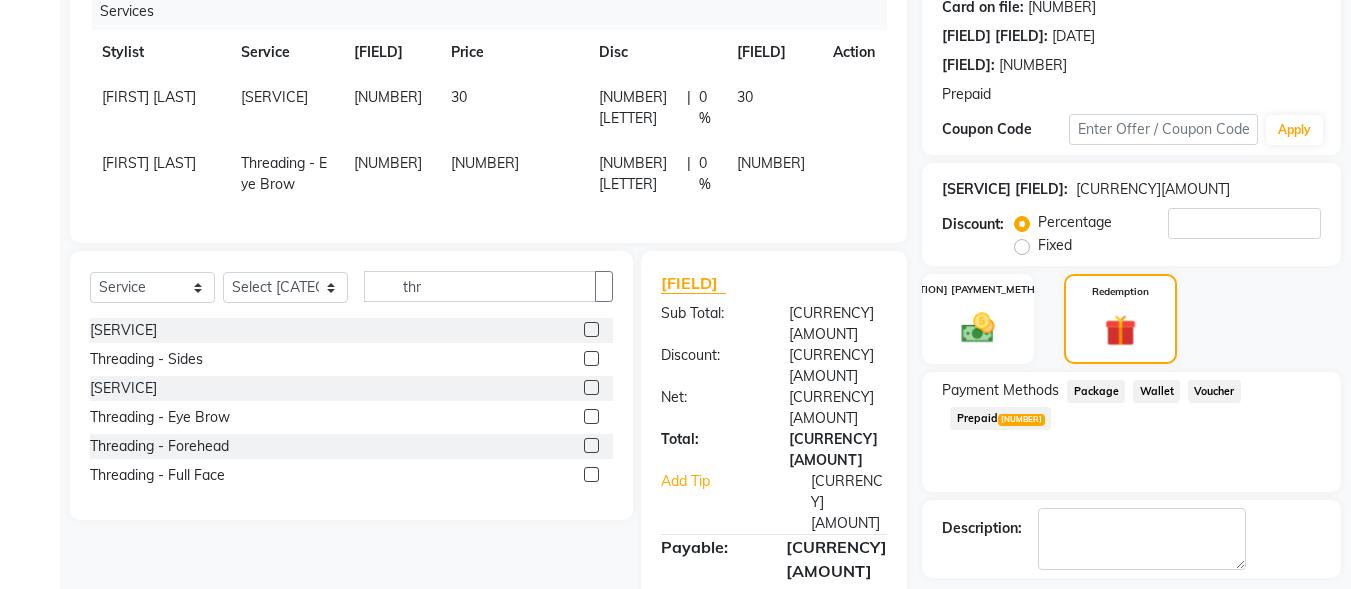 scroll, scrollTop: 350, scrollLeft: 0, axis: vertical 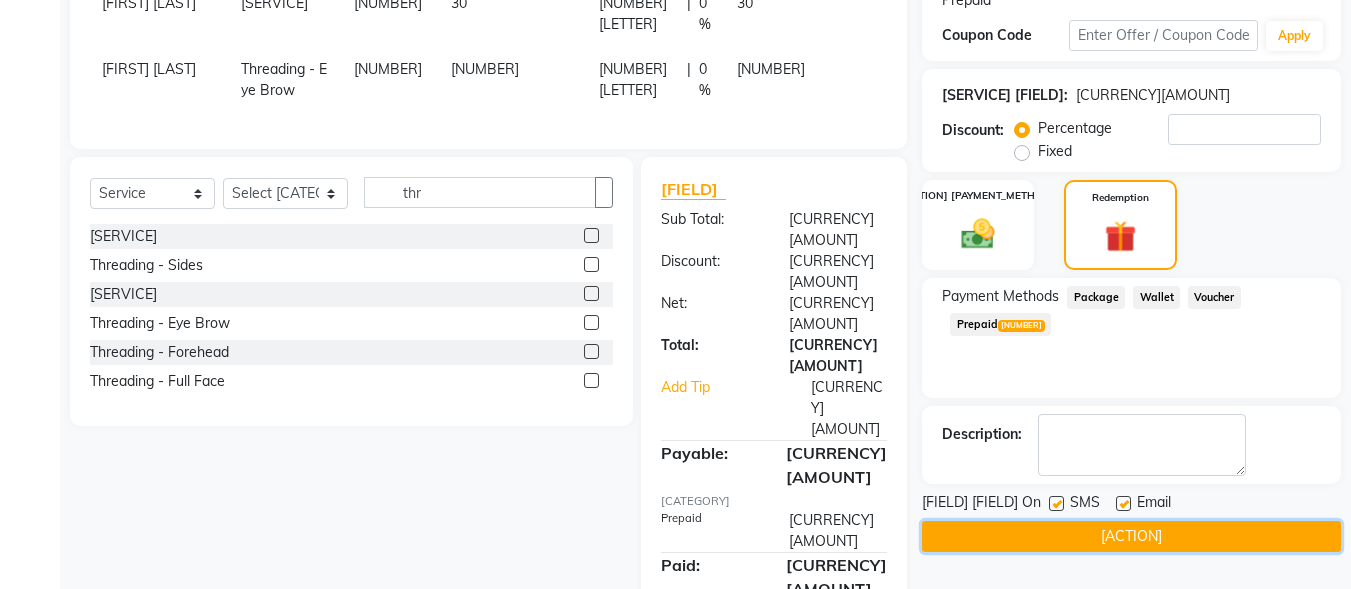 click on "[ACTION]" at bounding box center (1131, 536) 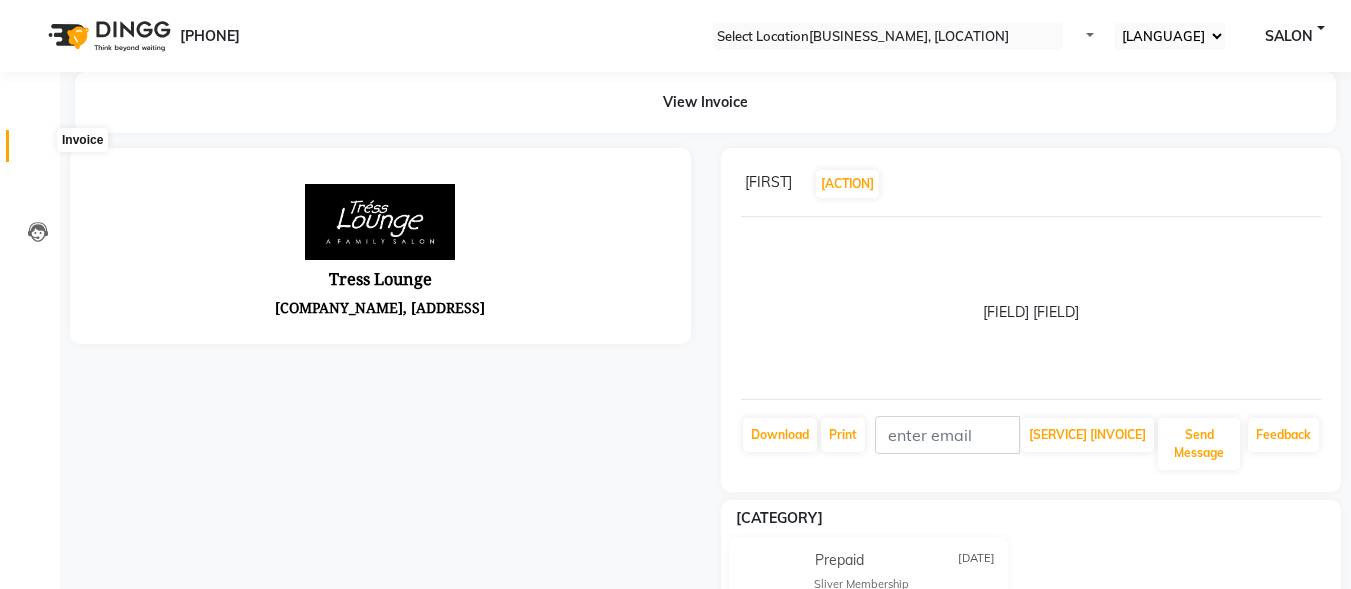 scroll, scrollTop: 0, scrollLeft: 0, axis: both 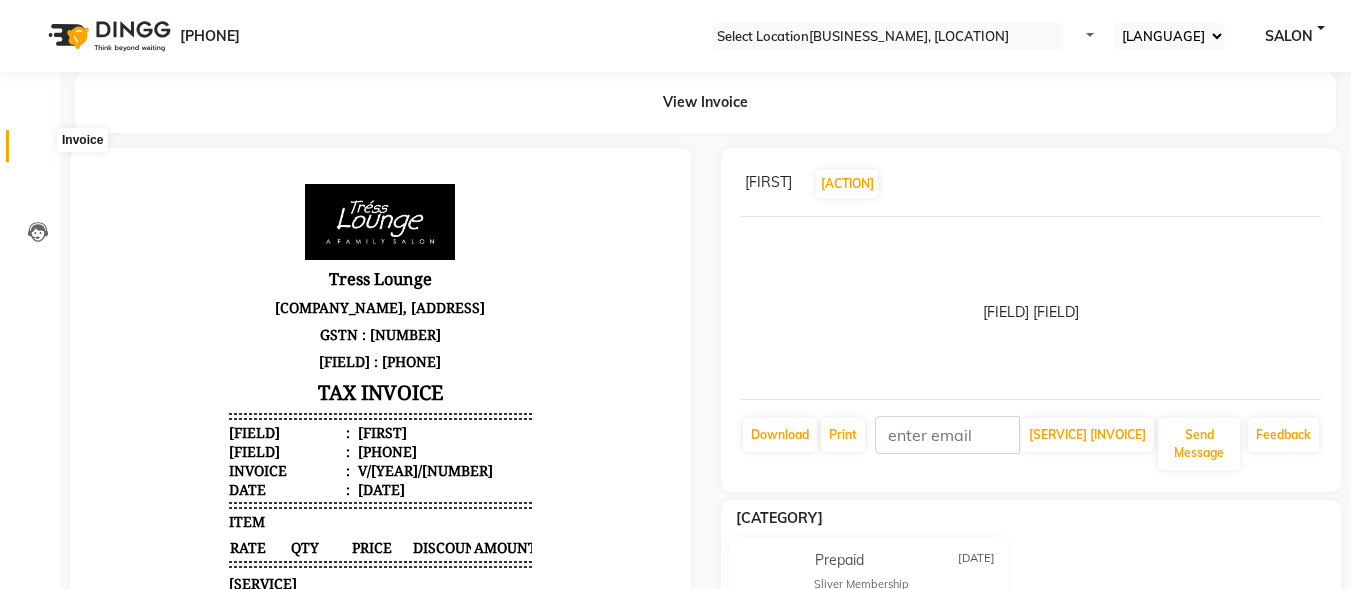 click at bounding box center [38, 151] 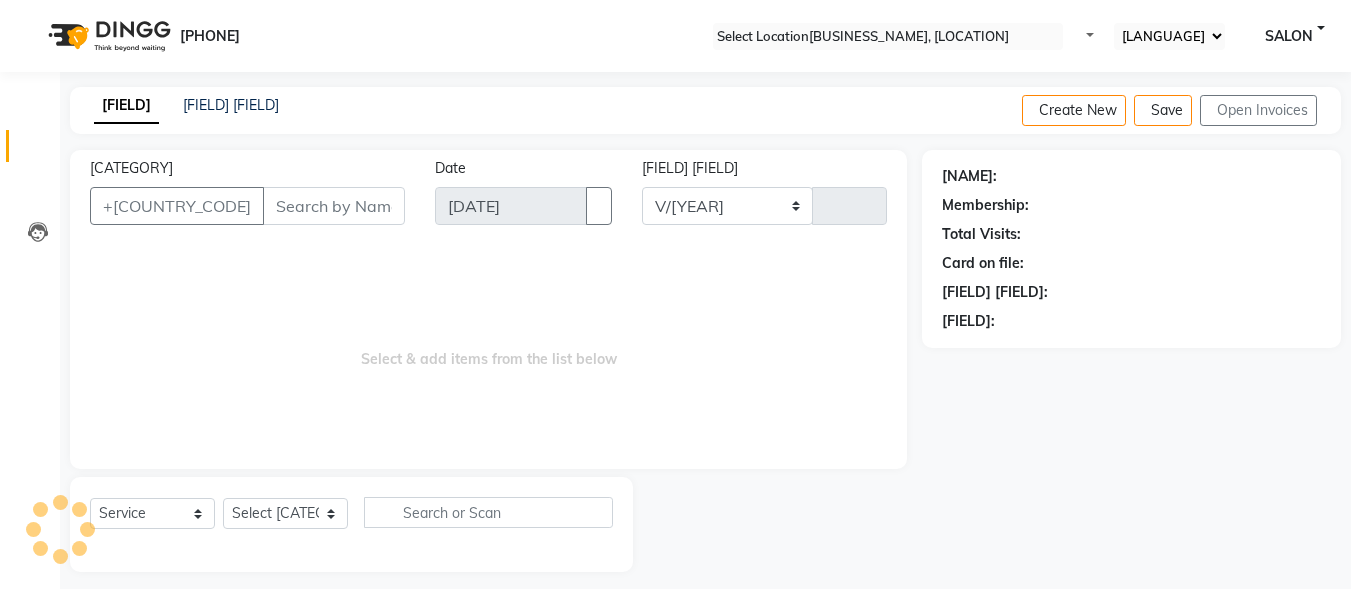 scroll, scrollTop: 12, scrollLeft: 0, axis: vertical 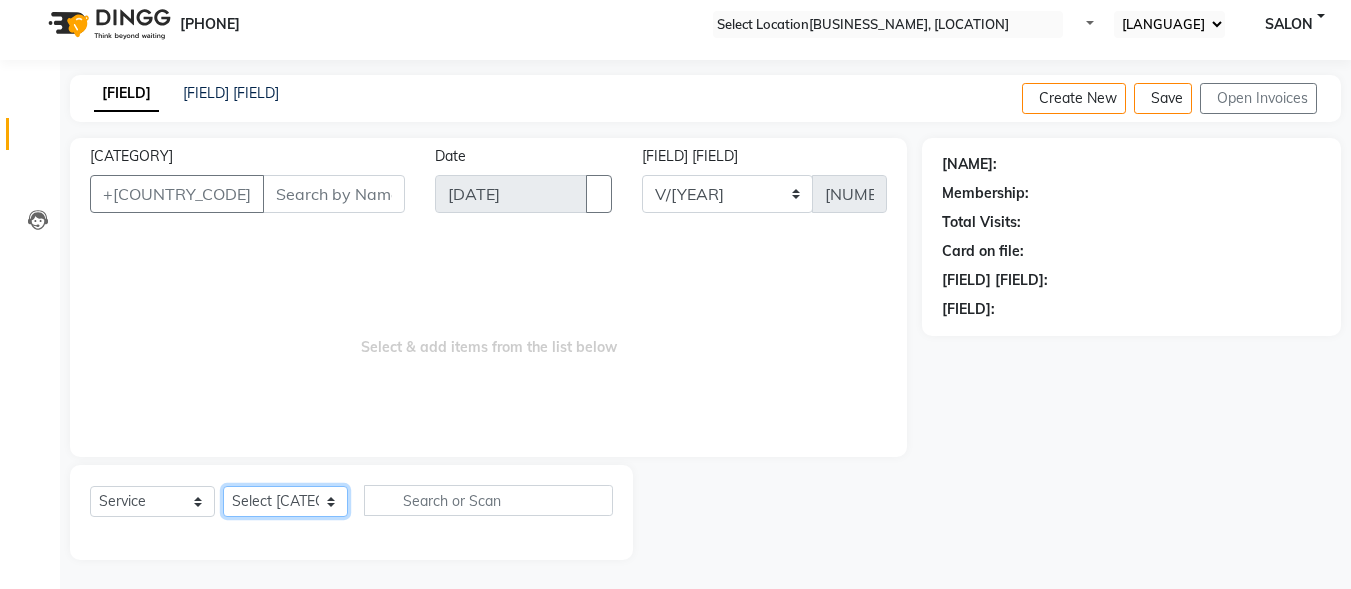 click on "Select Stylist DINGG Support [NAME] [NAME] [NAME]" at bounding box center [285, 501] 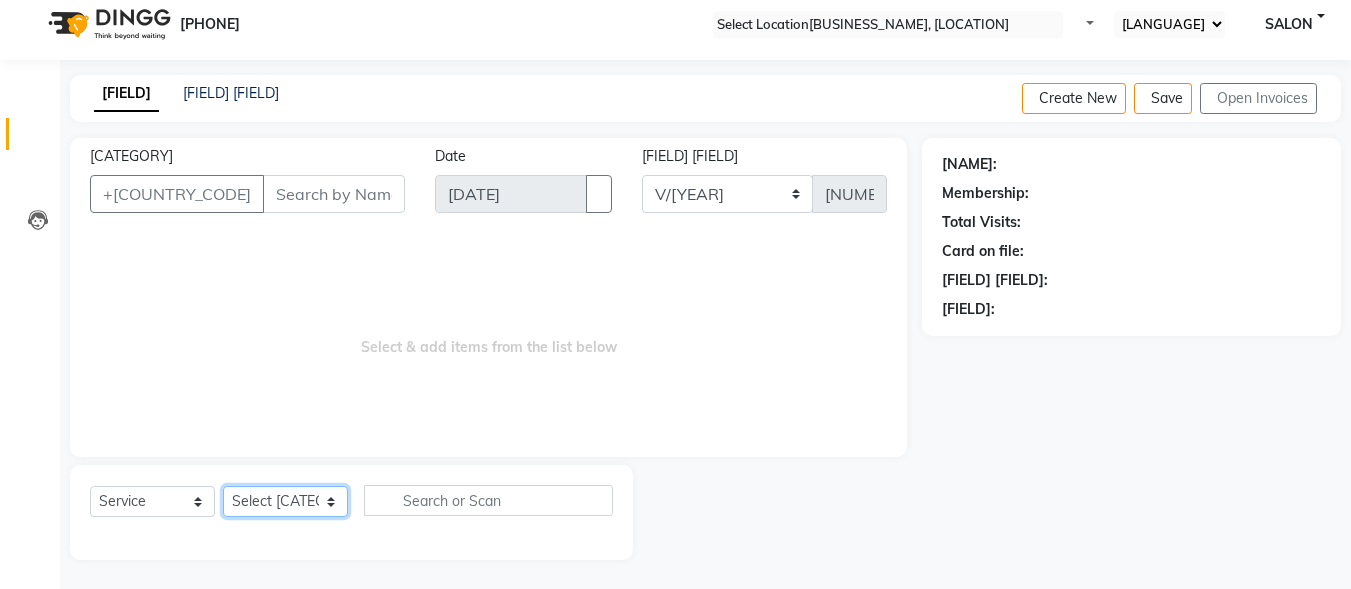 select on "[NUMBER]" 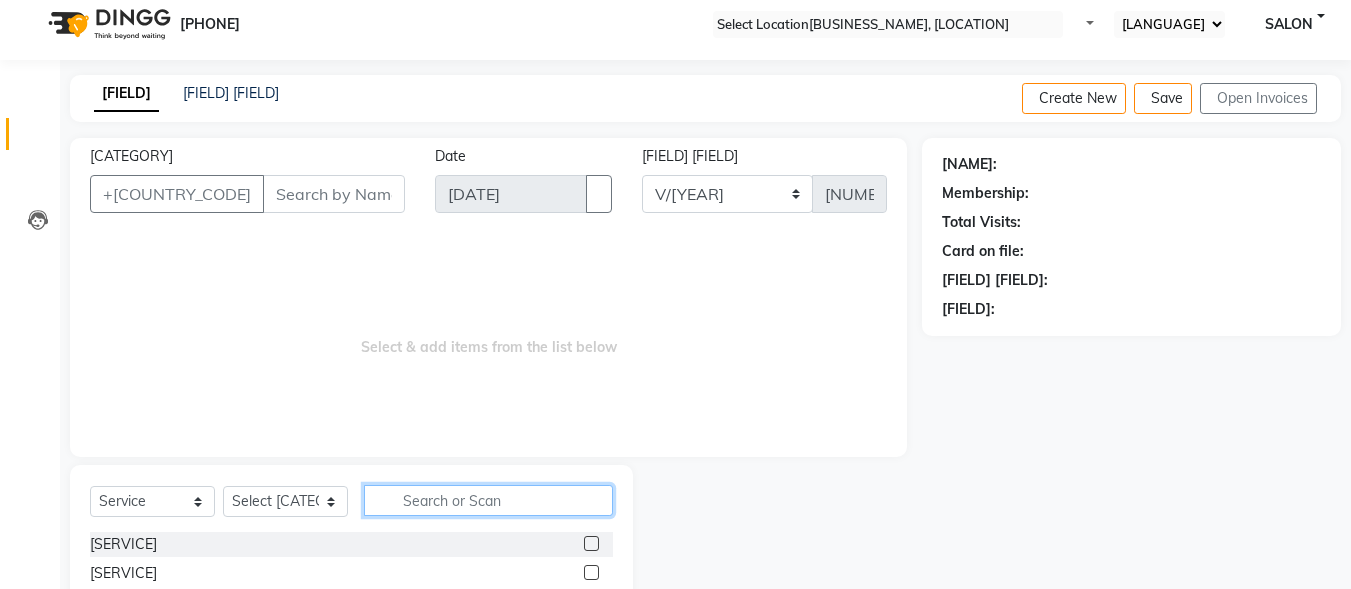 click at bounding box center (488, 500) 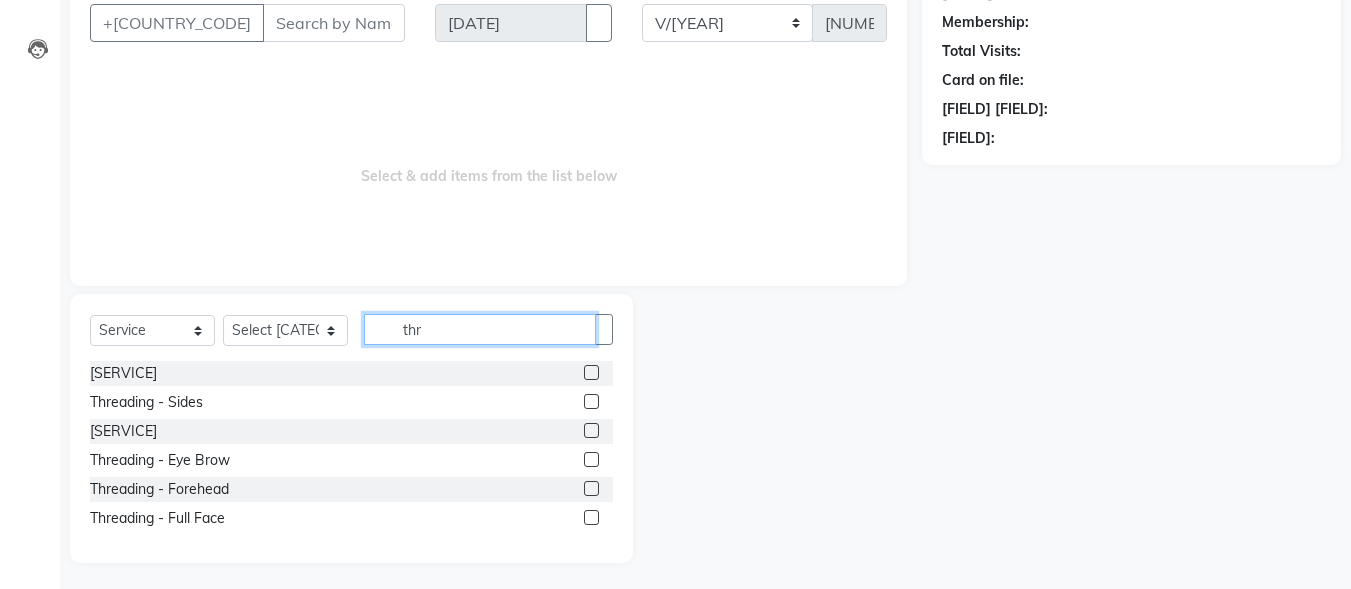 scroll, scrollTop: 186, scrollLeft: 0, axis: vertical 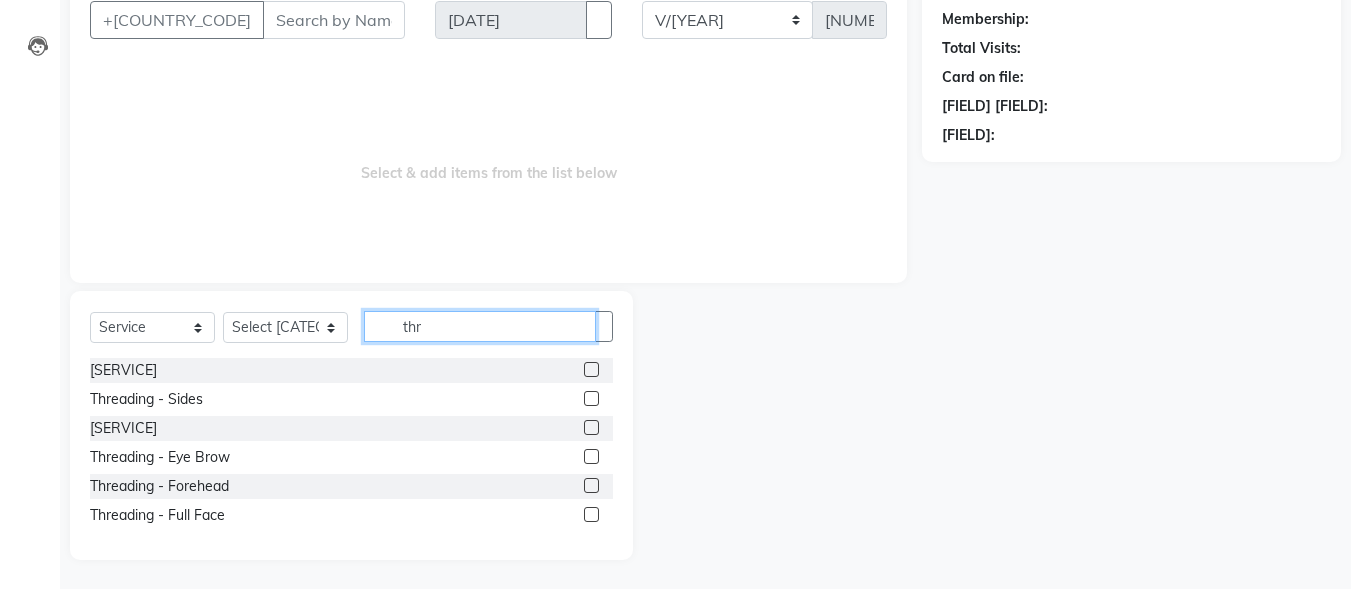 type on "thr" 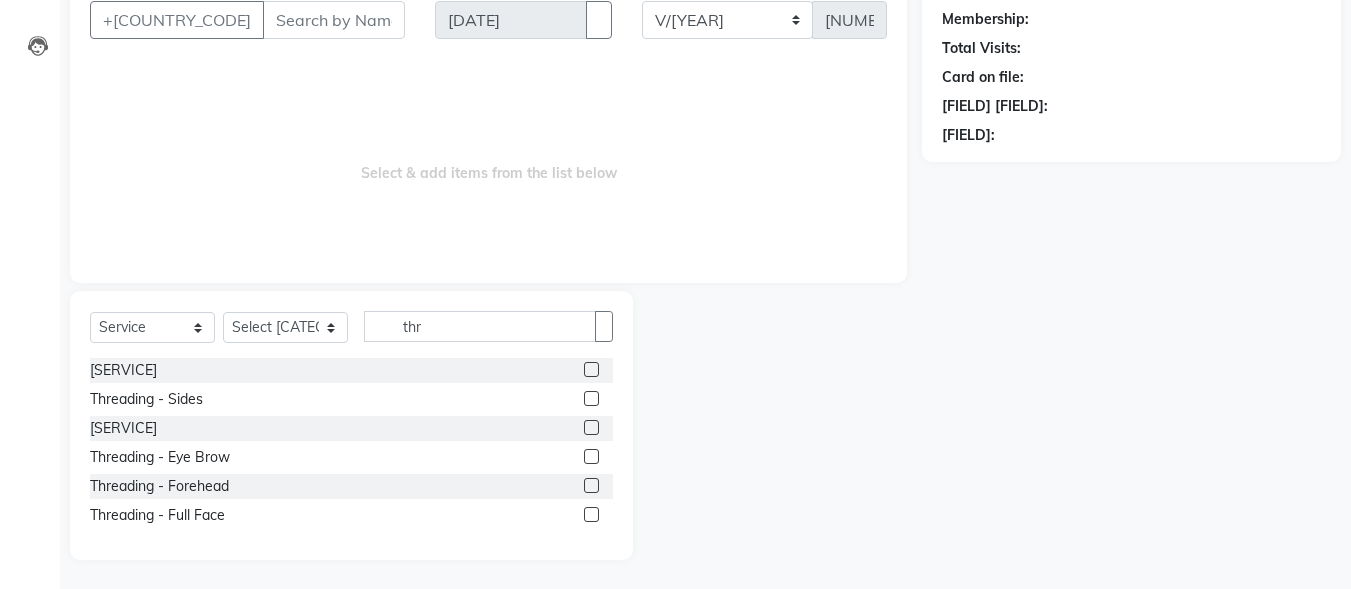 click at bounding box center (591, 427) 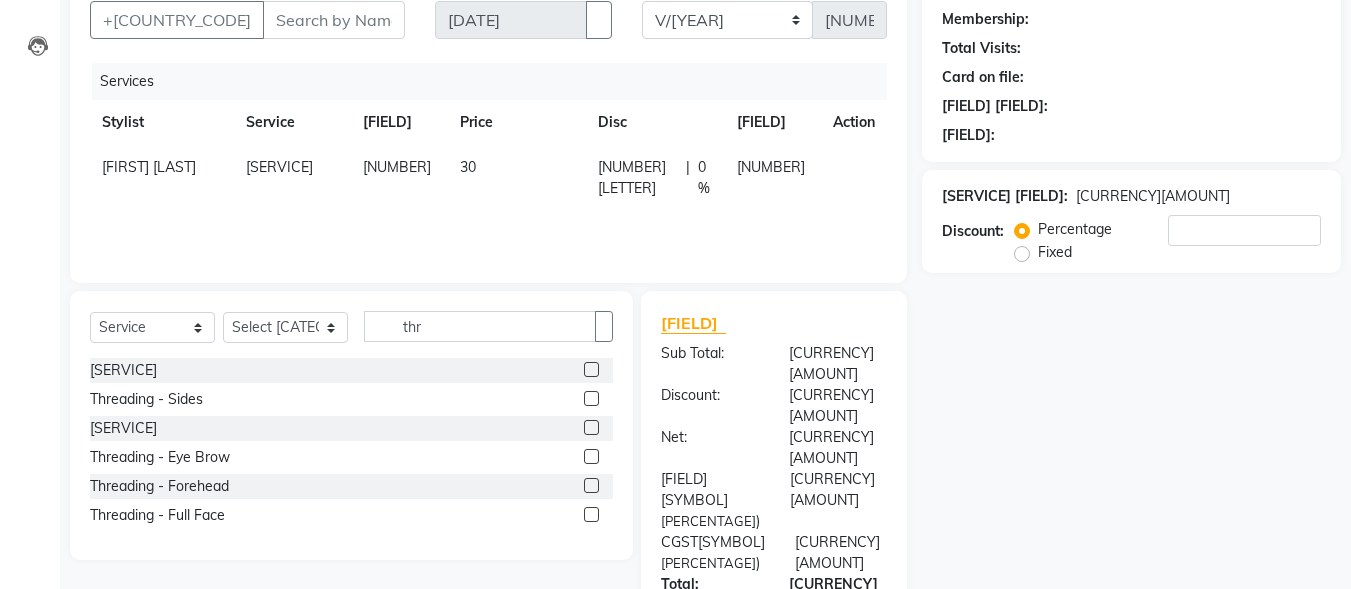 click at bounding box center [591, 456] 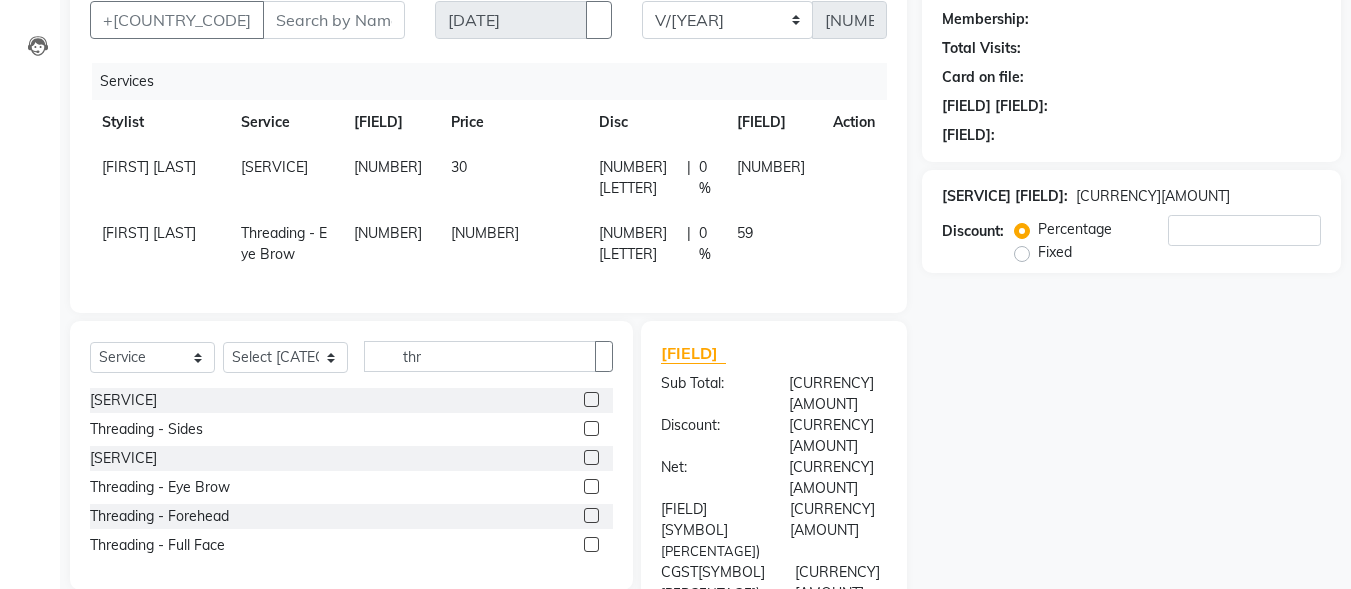 scroll, scrollTop: 0, scrollLeft: 0, axis: both 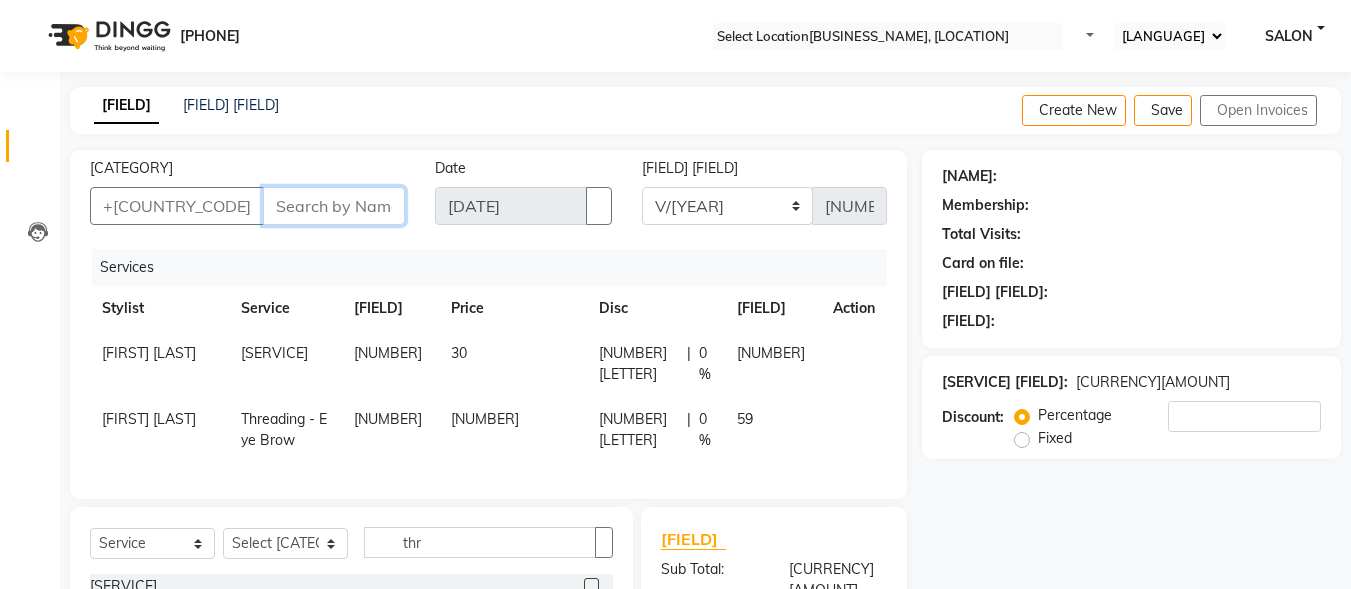 click on "[CATEGORY]" at bounding box center [334, 206] 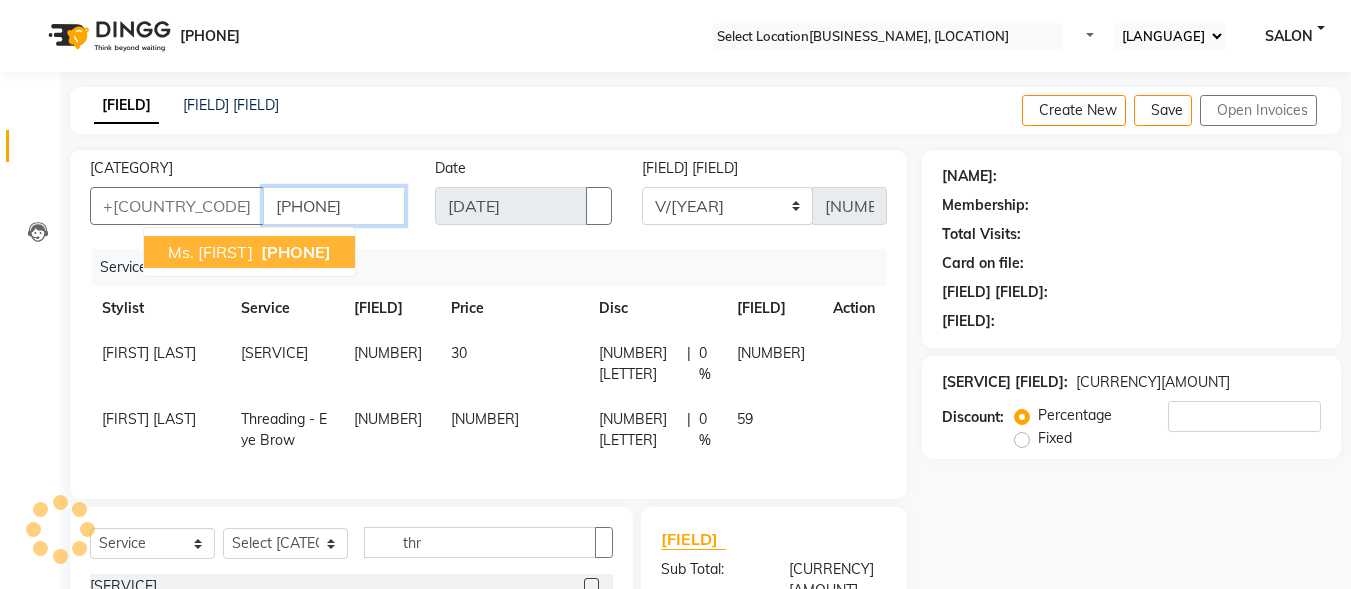 type on "[PHONE]" 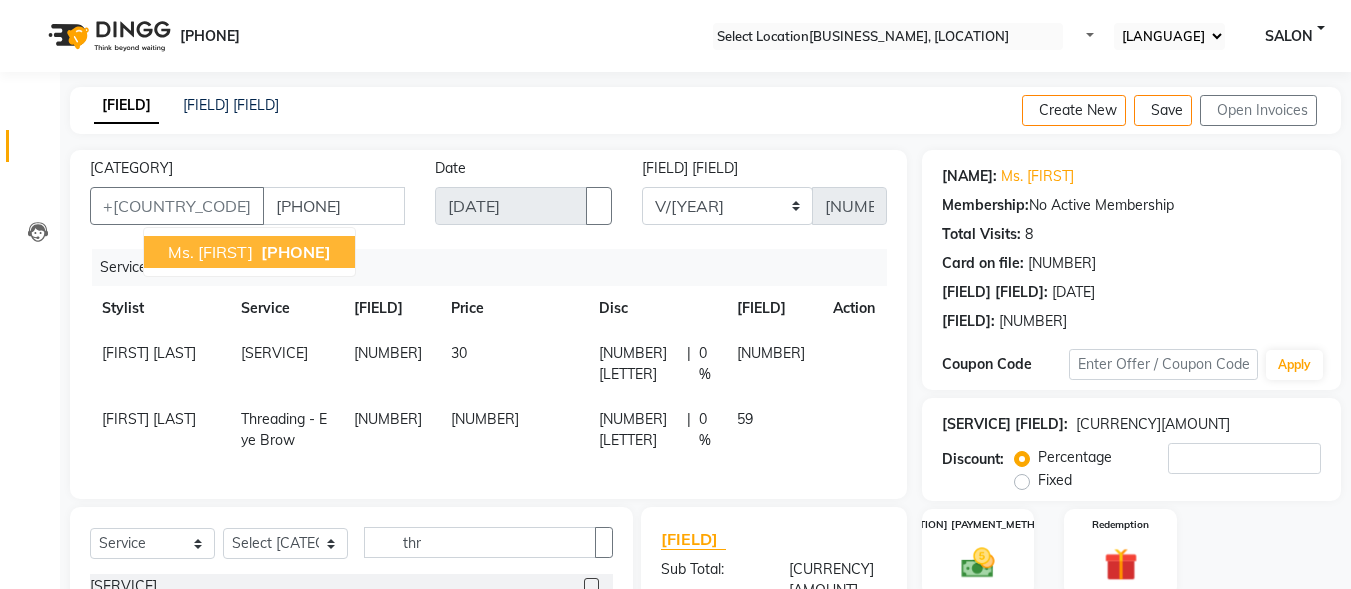 click on "Ms. [FIRST]" at bounding box center (210, 252) 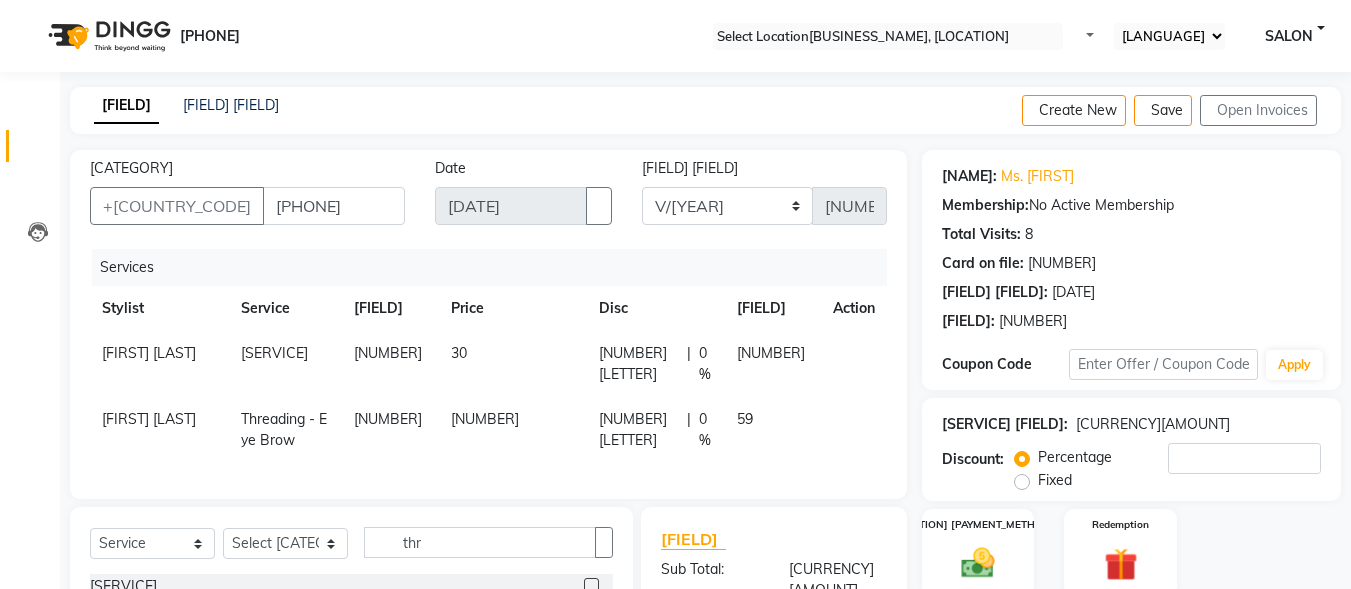 scroll, scrollTop: 256, scrollLeft: 0, axis: vertical 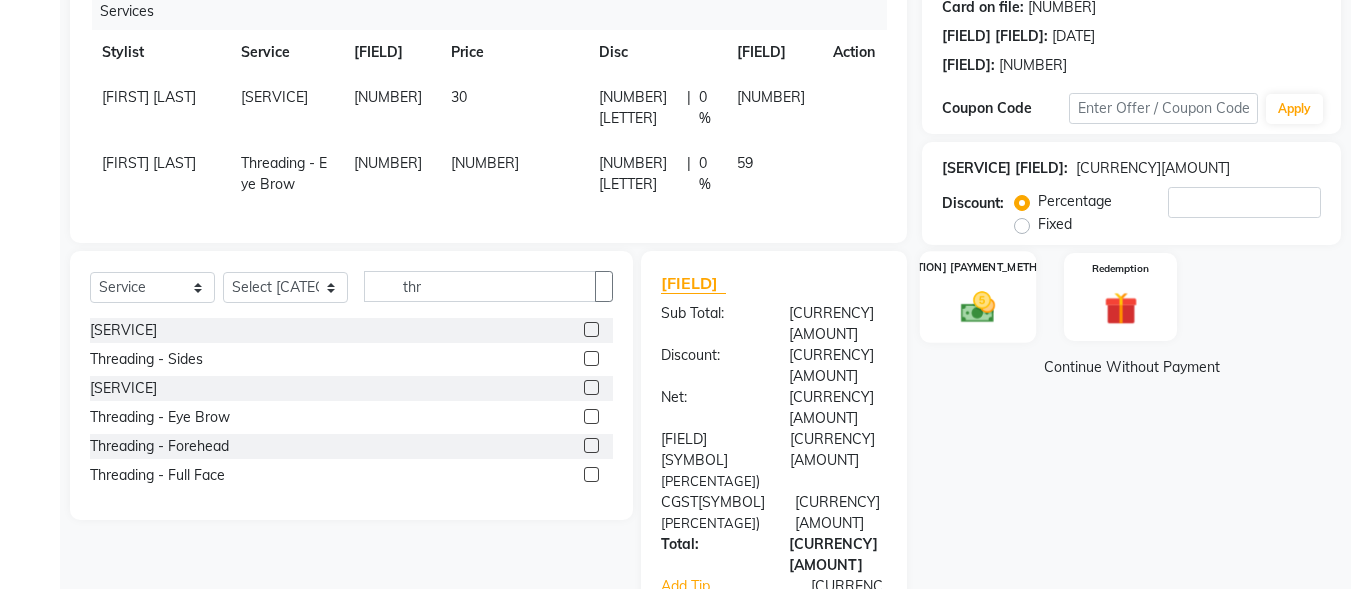 click on "[ACTION] [PAYMENT_METHOD]" at bounding box center (978, 297) 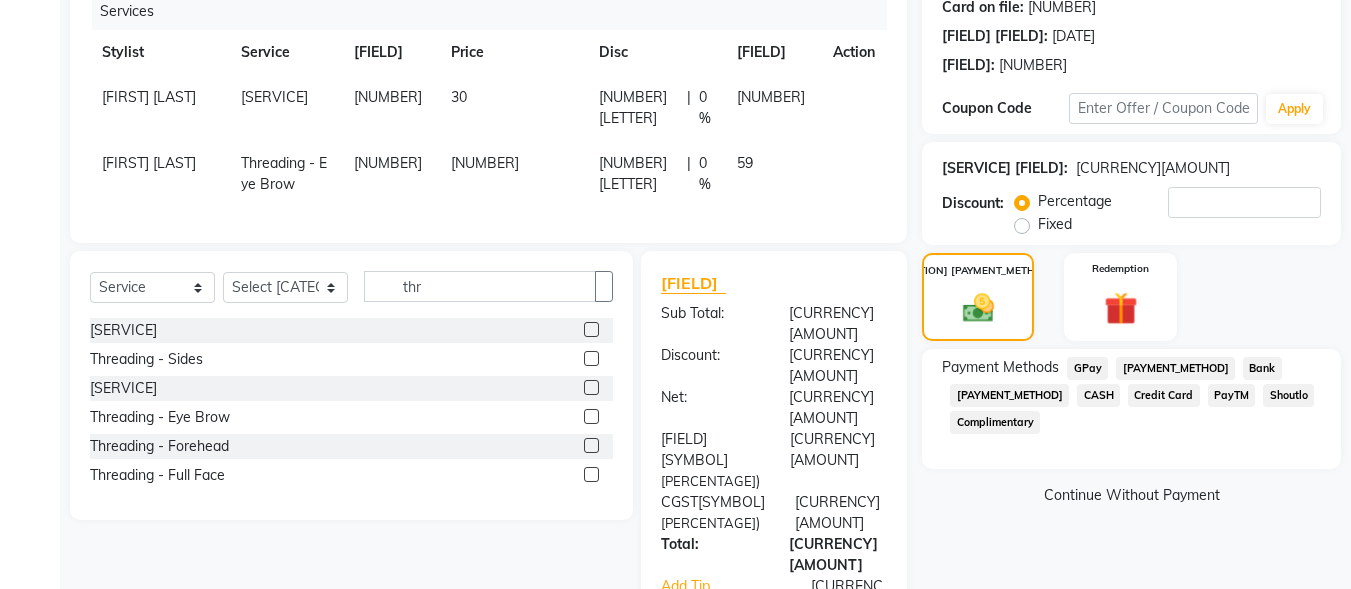 click on "[PAYMENT_METHOD]" at bounding box center (1087, 368) 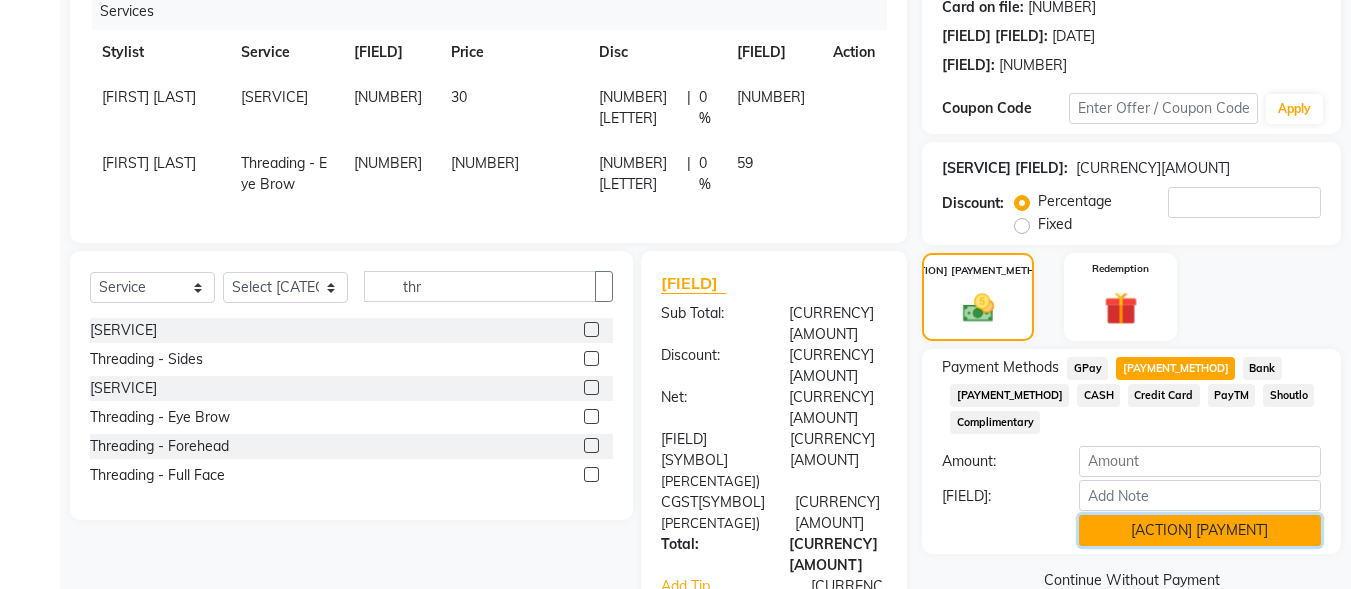 click on "[ACTION] [PAYMENT]" at bounding box center (1200, 530) 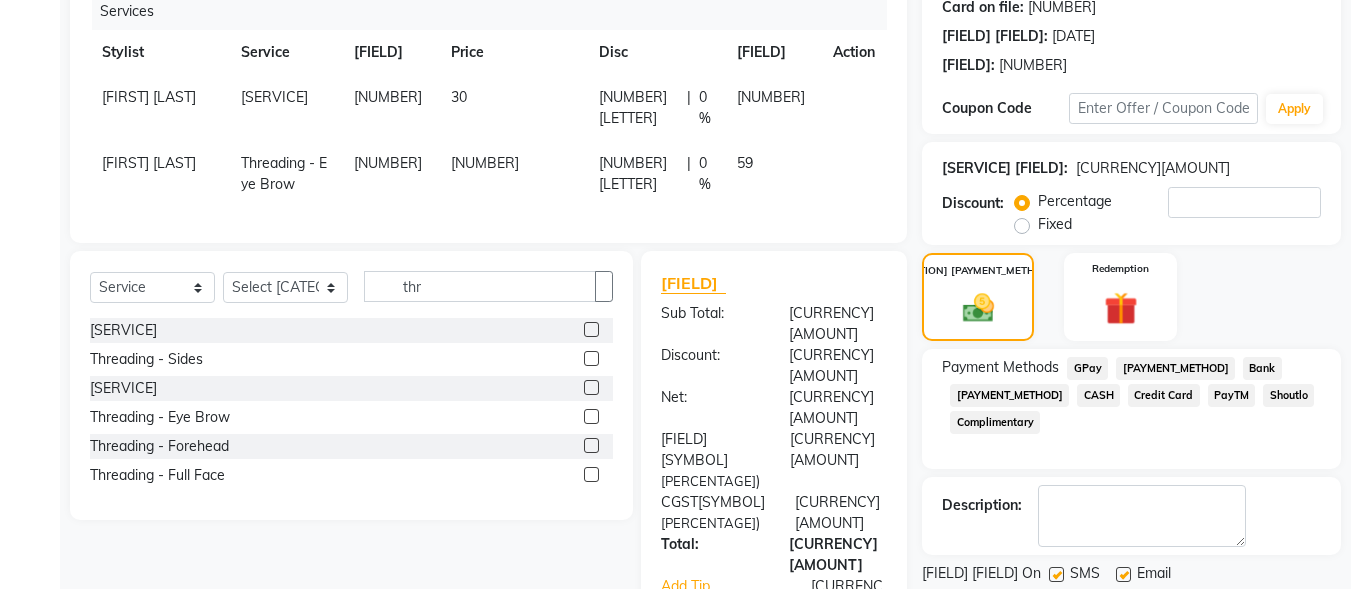 scroll, scrollTop: 327, scrollLeft: 0, axis: vertical 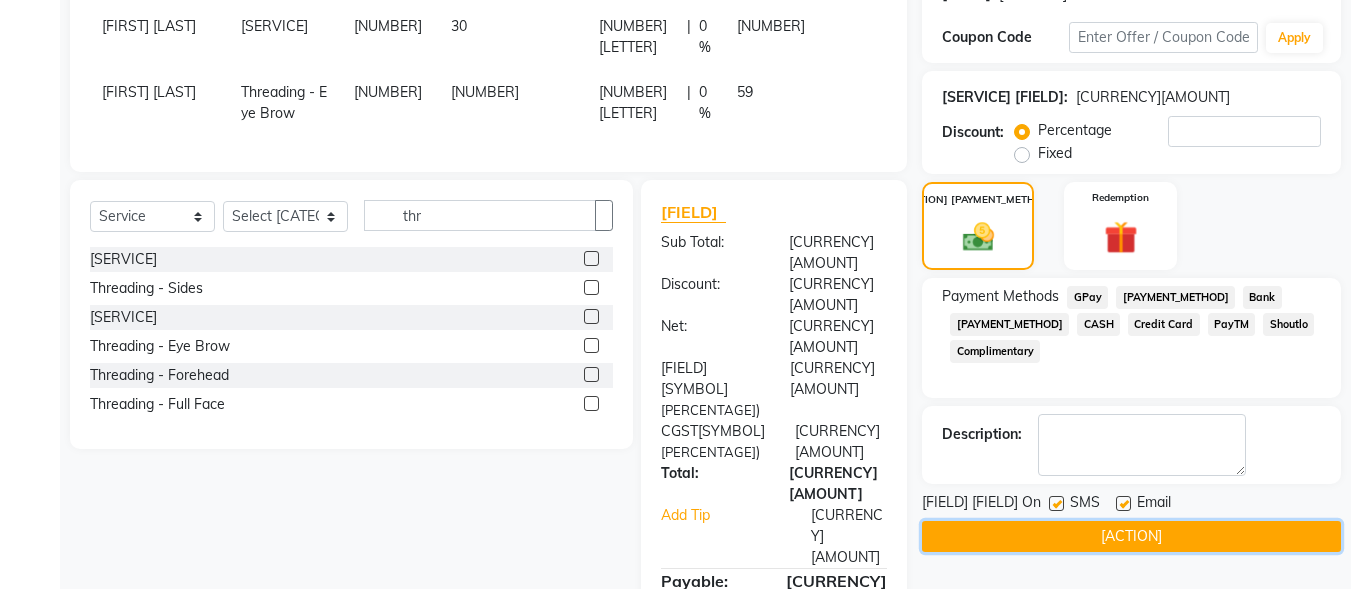 click on "[ACTION]" at bounding box center [1131, 536] 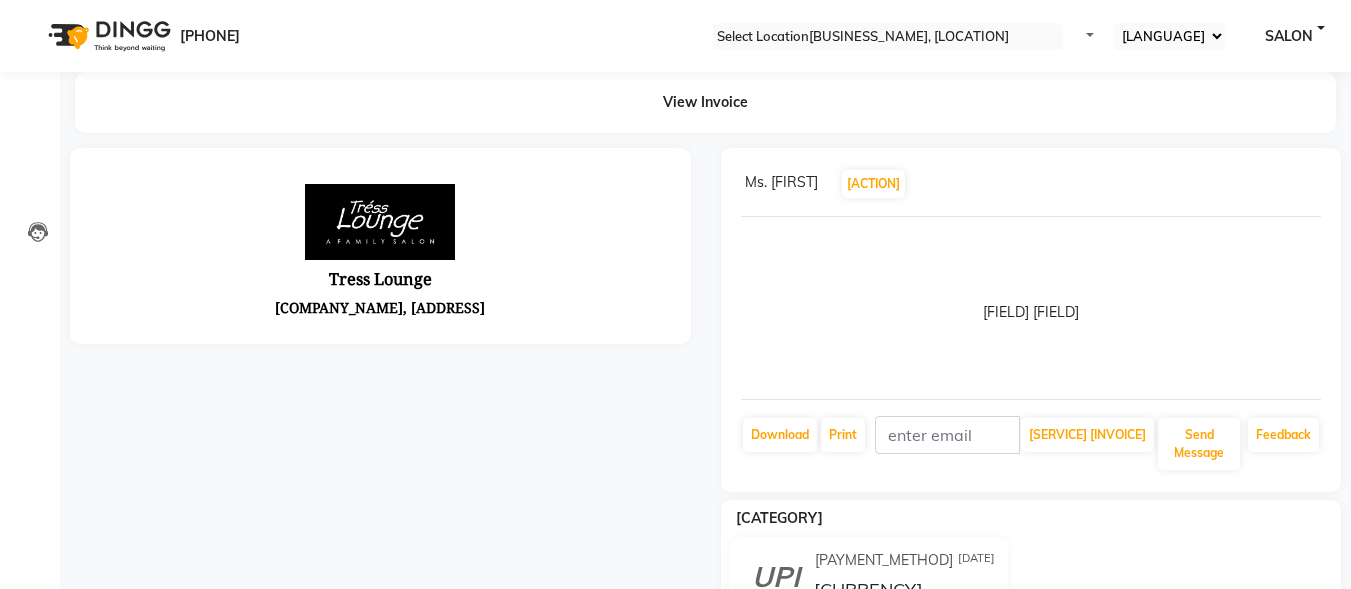 scroll, scrollTop: 0, scrollLeft: 0, axis: both 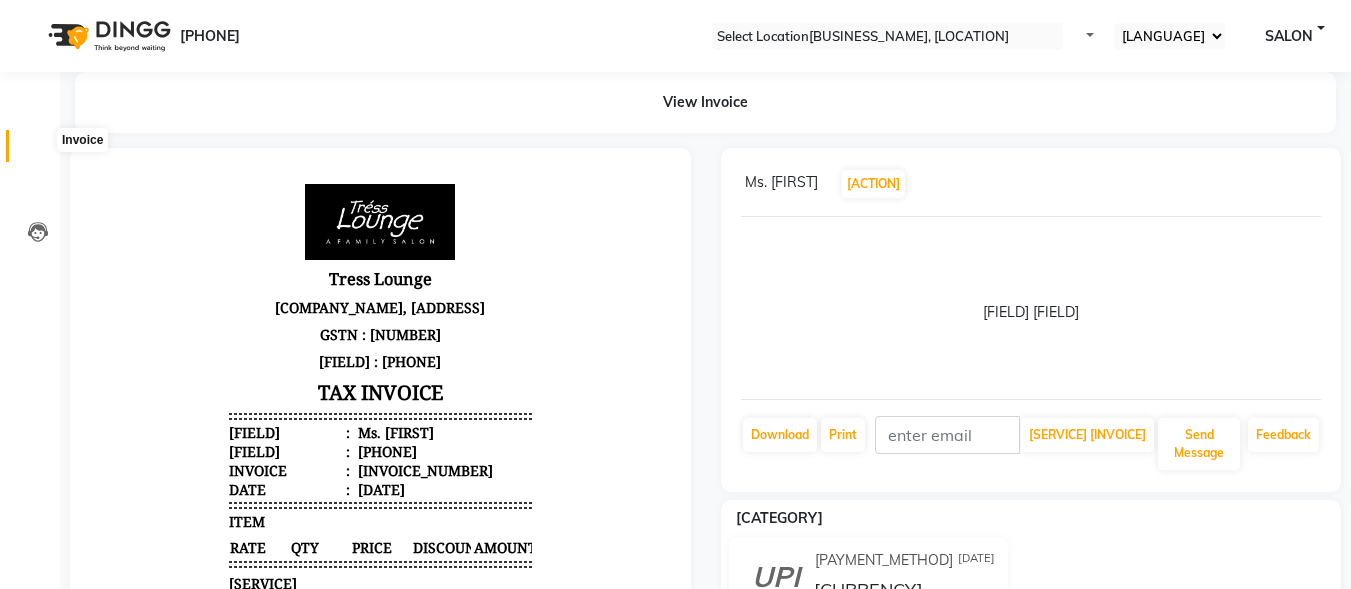 click at bounding box center (38, 151) 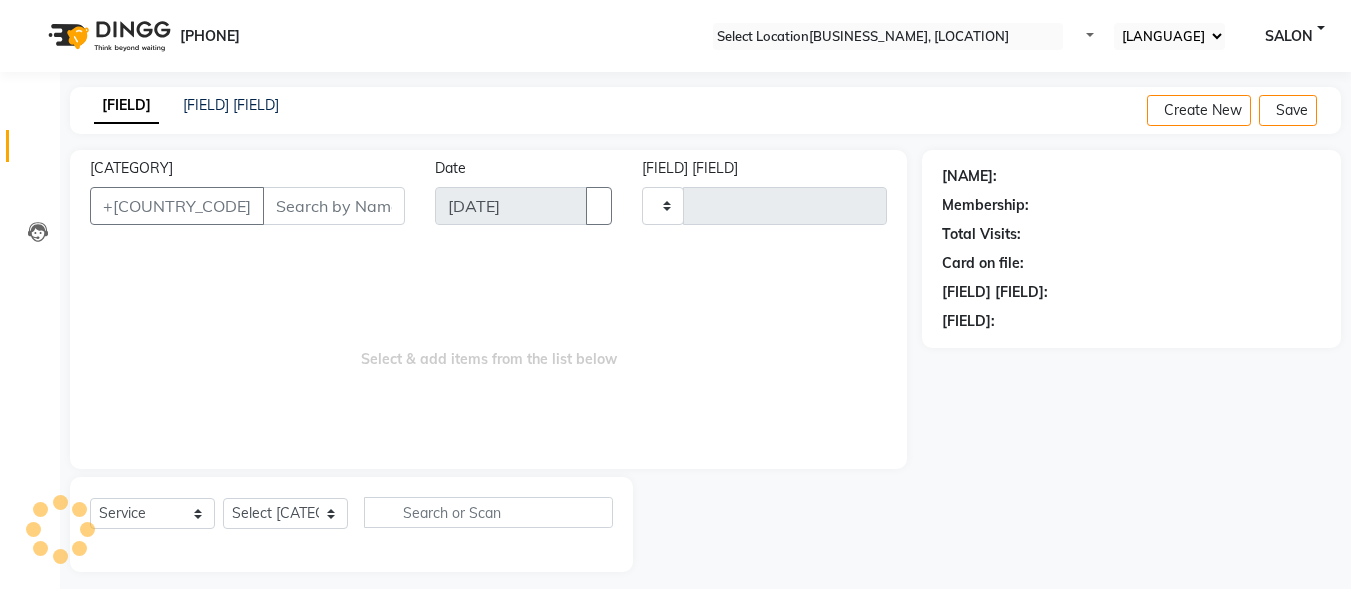 scroll, scrollTop: 12, scrollLeft: 0, axis: vertical 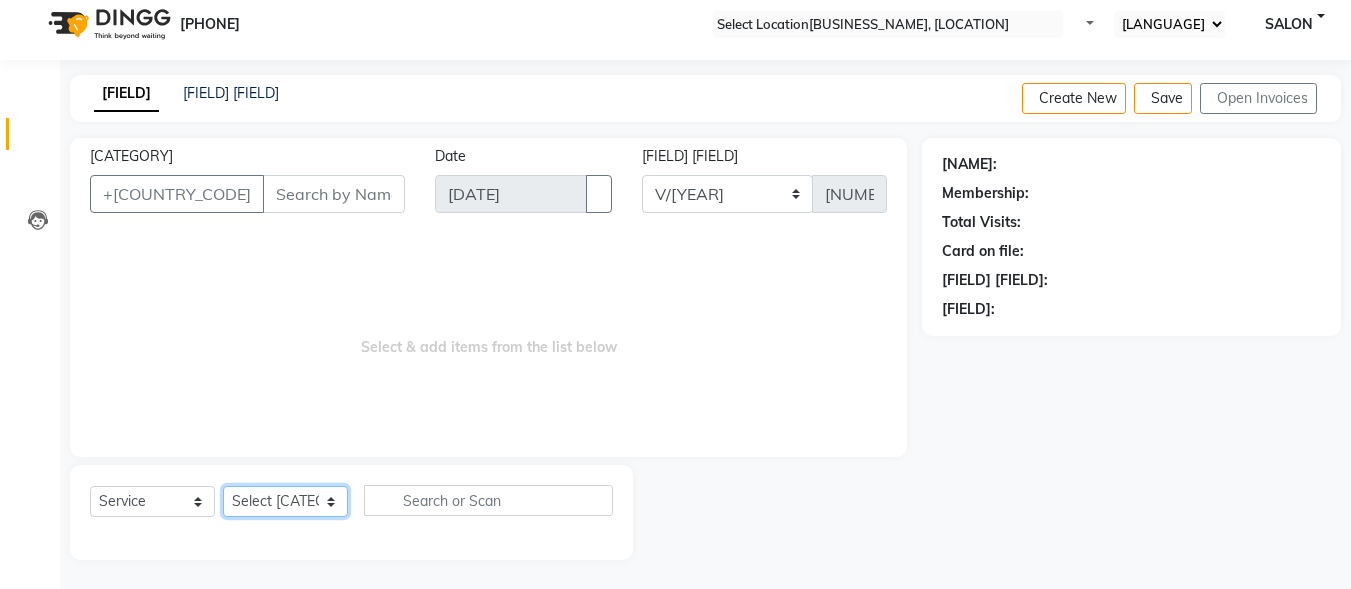 click on "Select Stylist DINGG Support [NAME] [NAME] [NAME]" at bounding box center (285, 501) 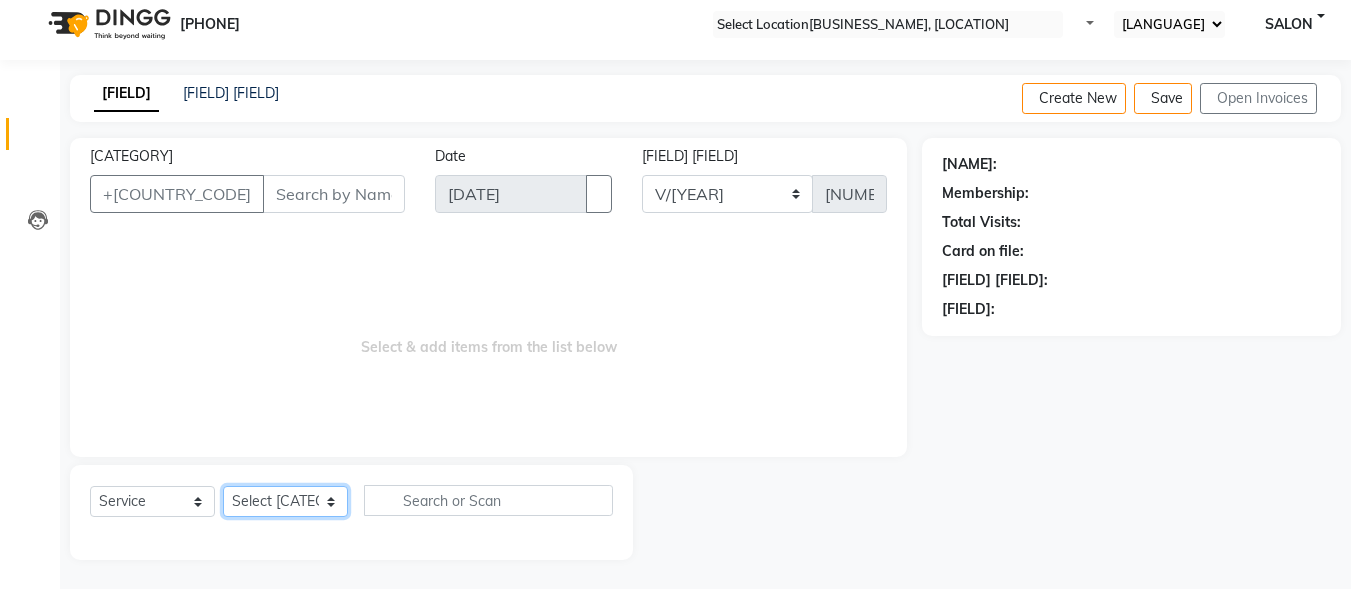 click on "Select Stylist DINGG Support [NAME] [NAME] [NAME]" at bounding box center [285, 501] 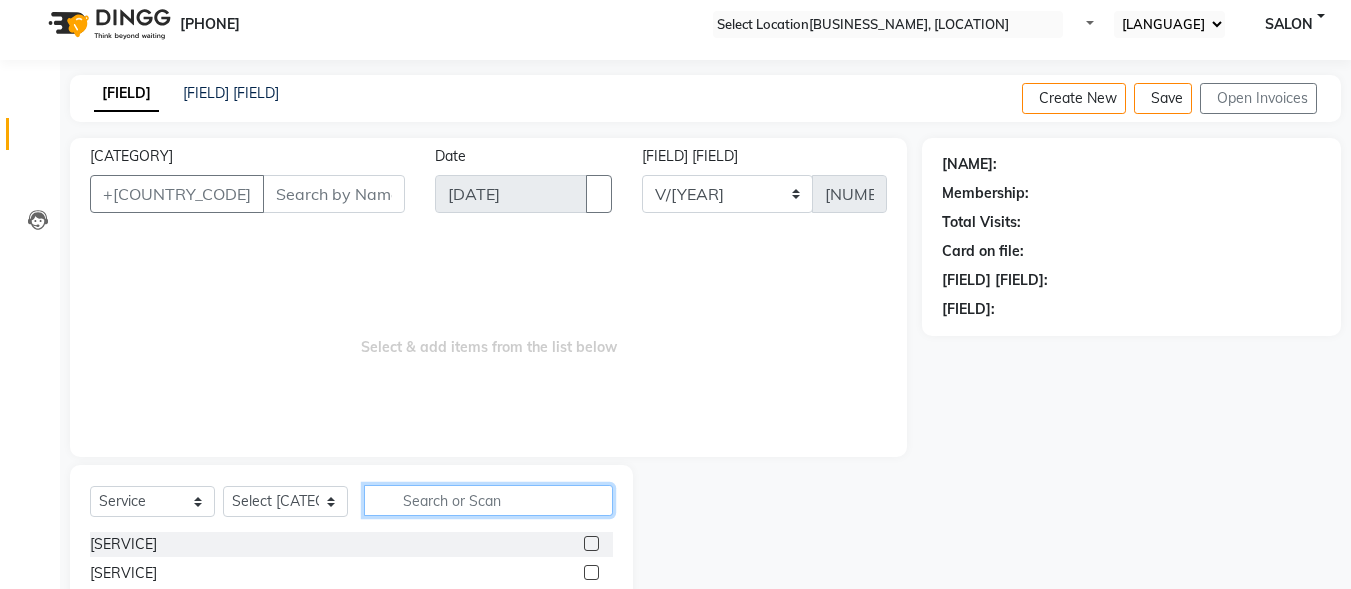 click at bounding box center (488, 500) 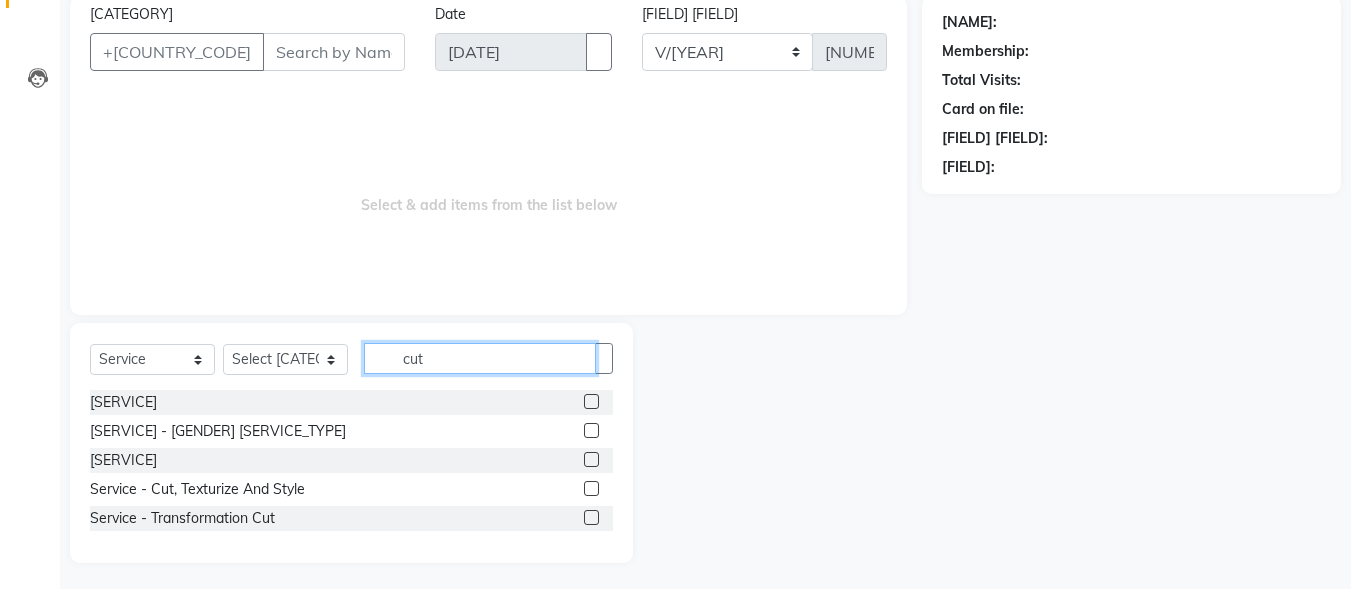 scroll, scrollTop: 157, scrollLeft: 0, axis: vertical 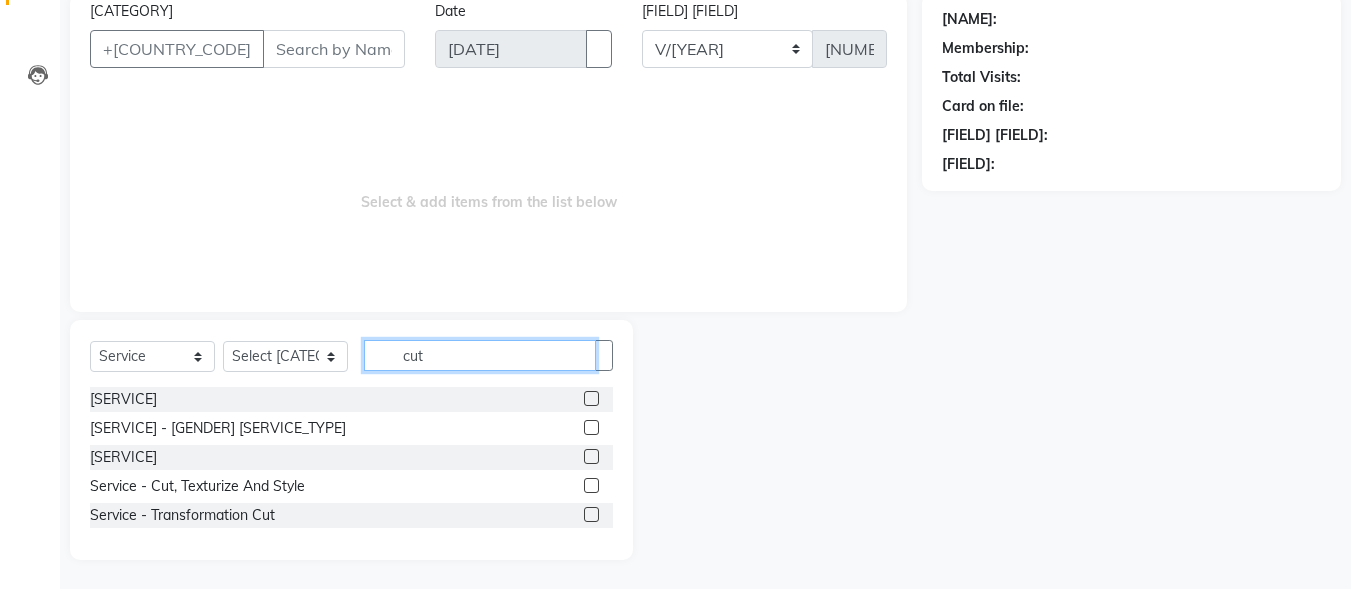 type on "cut" 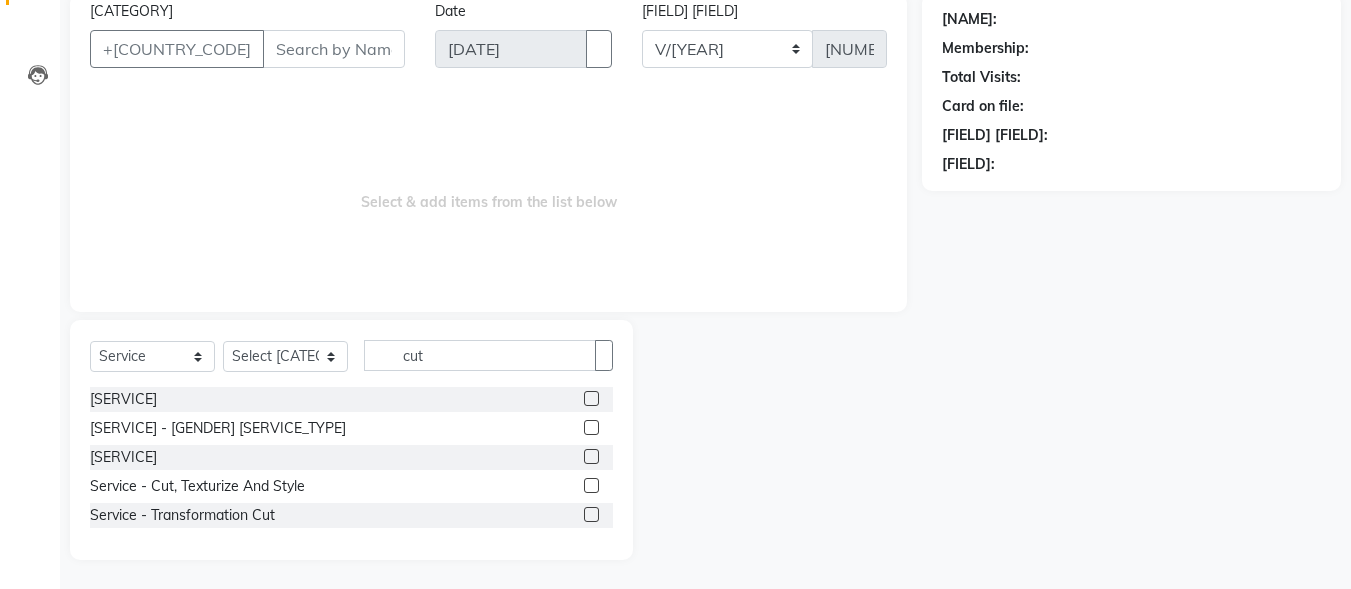 click at bounding box center [591, 427] 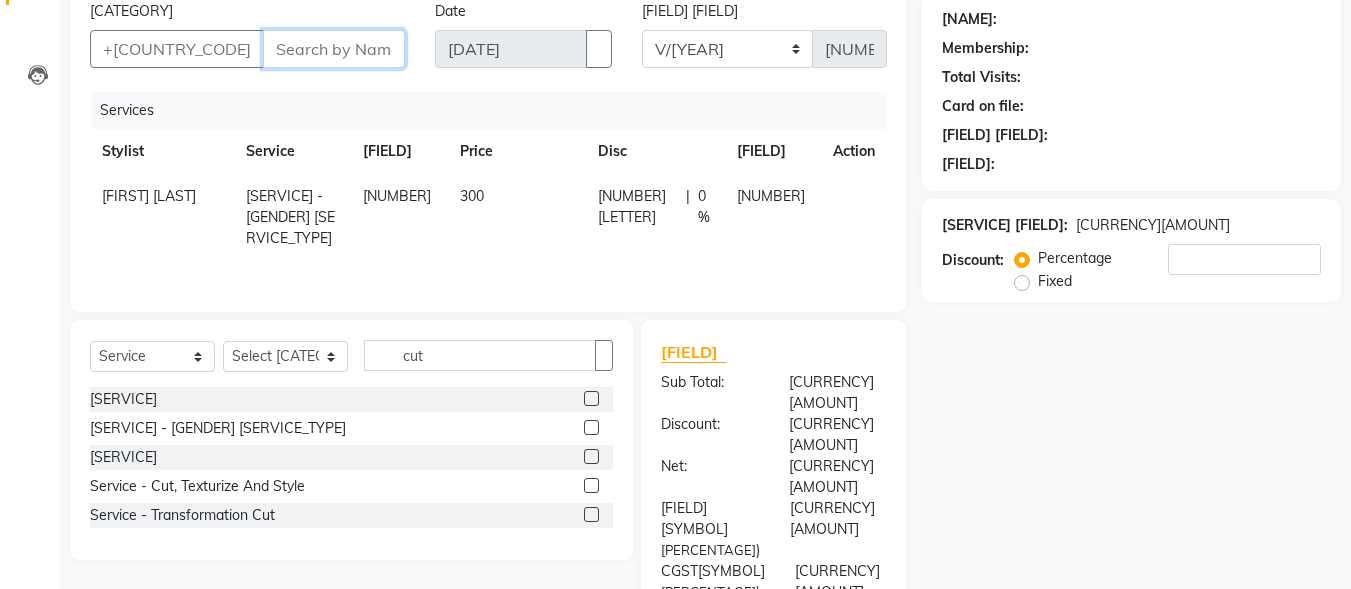 click on "[CATEGORY]" at bounding box center [334, 49] 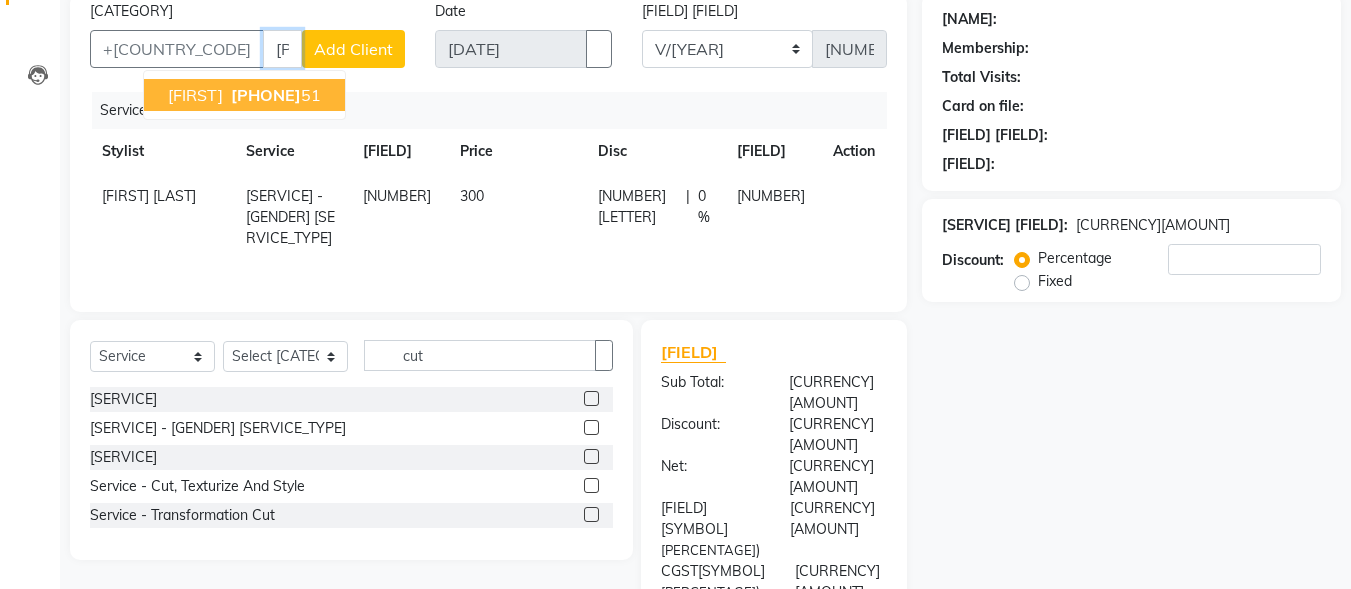 click on "[FIRST]" at bounding box center [195, 95] 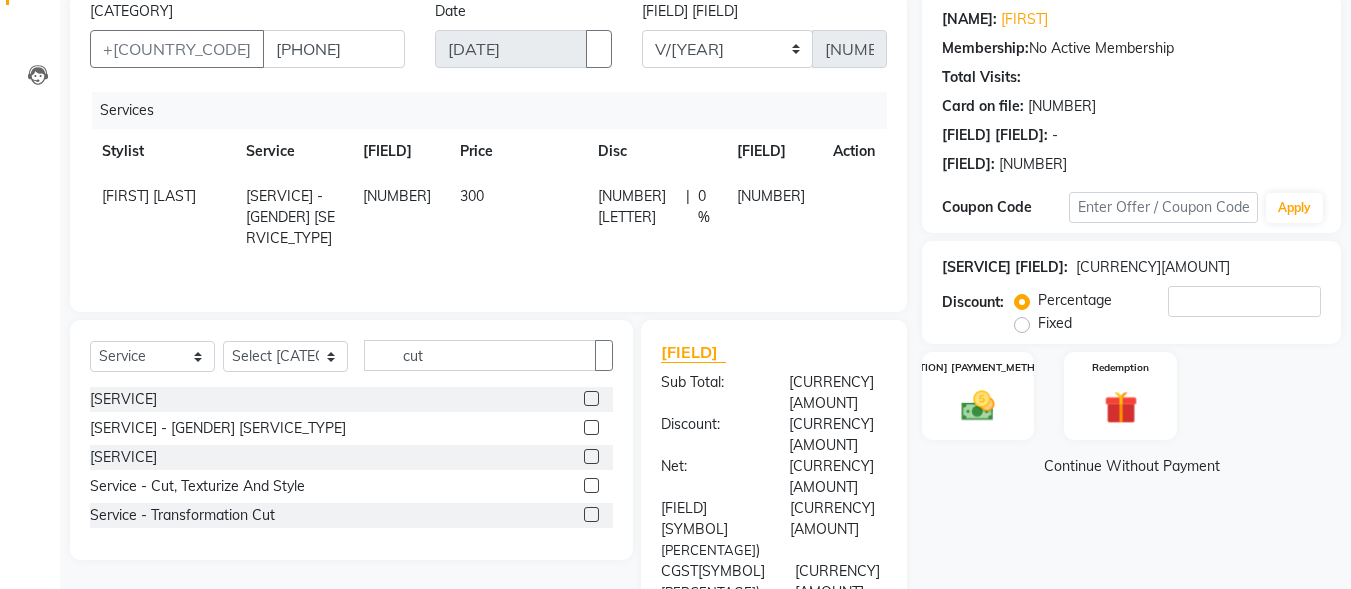 scroll, scrollTop: 211, scrollLeft: 0, axis: vertical 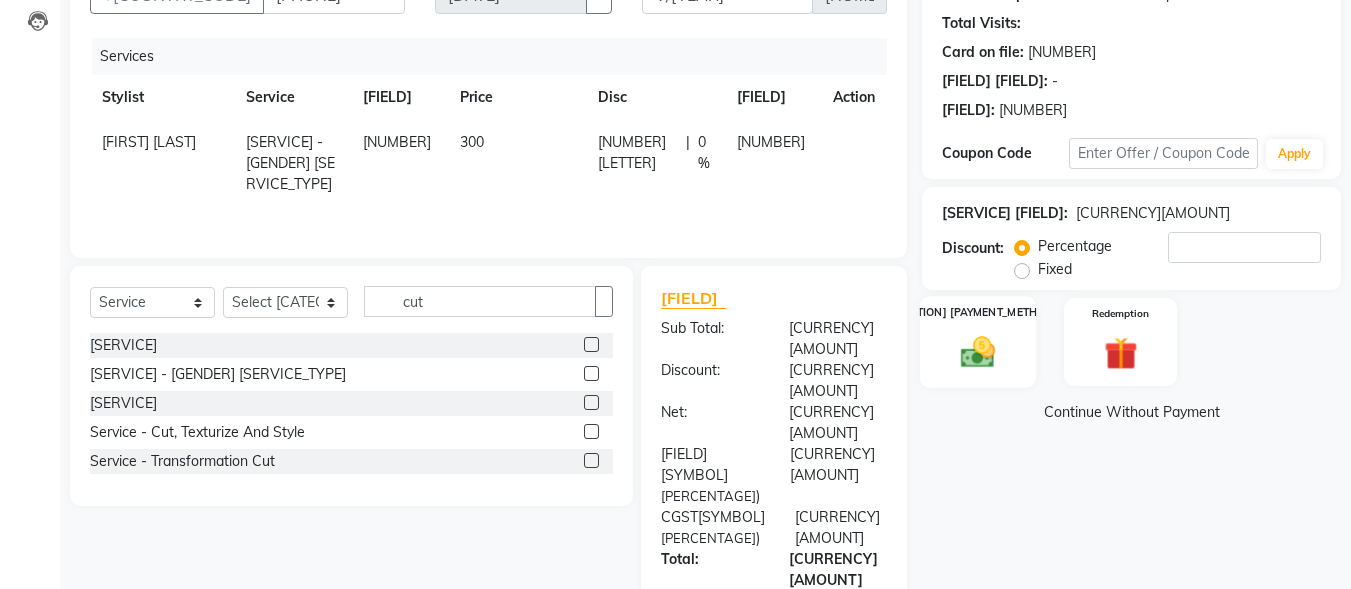 click at bounding box center [978, 352] 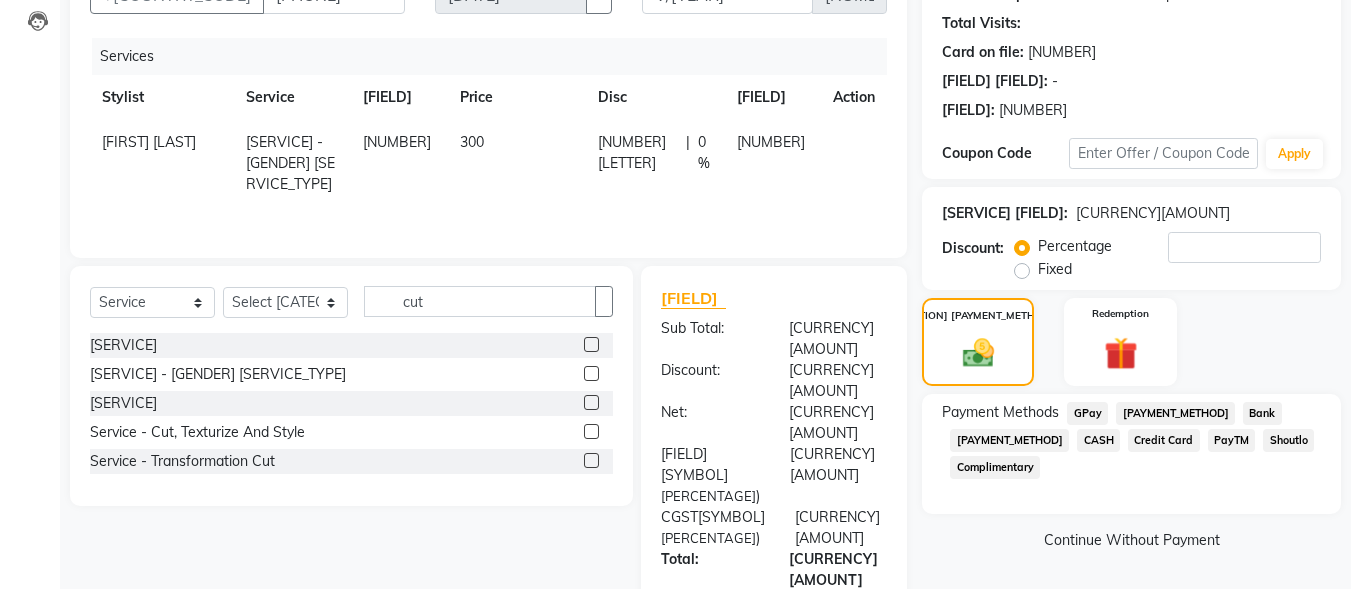 click on "[PAYMENT_METHOD]" at bounding box center (1087, 413) 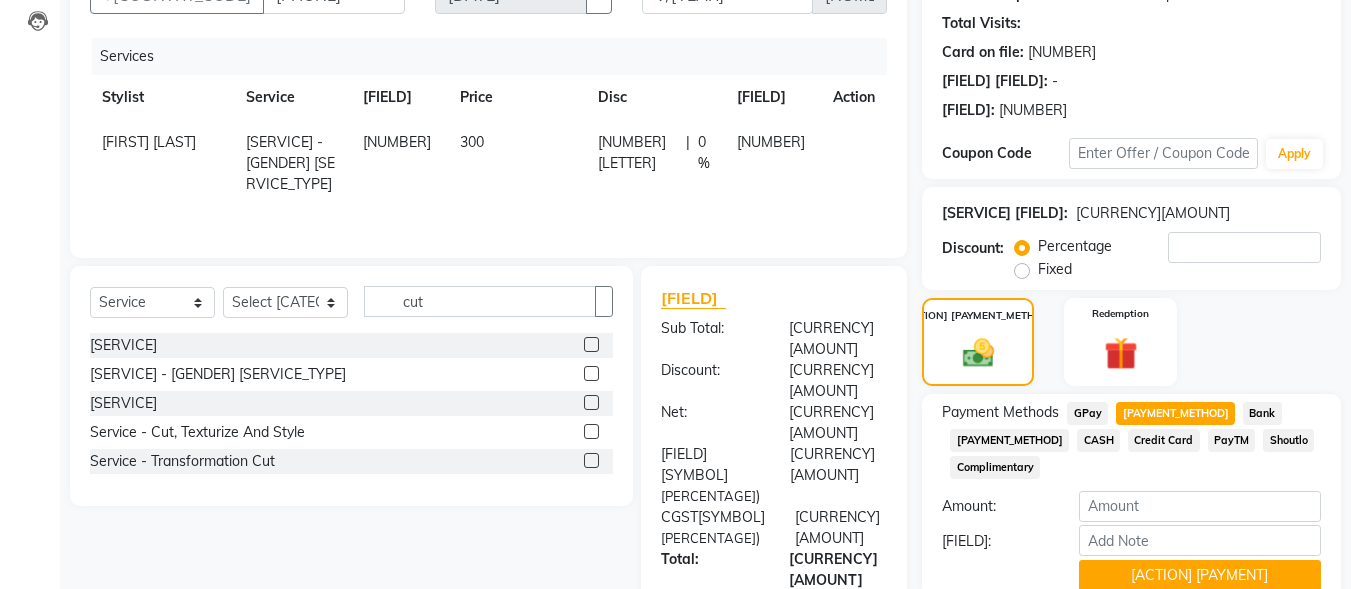 scroll, scrollTop: 270, scrollLeft: 0, axis: vertical 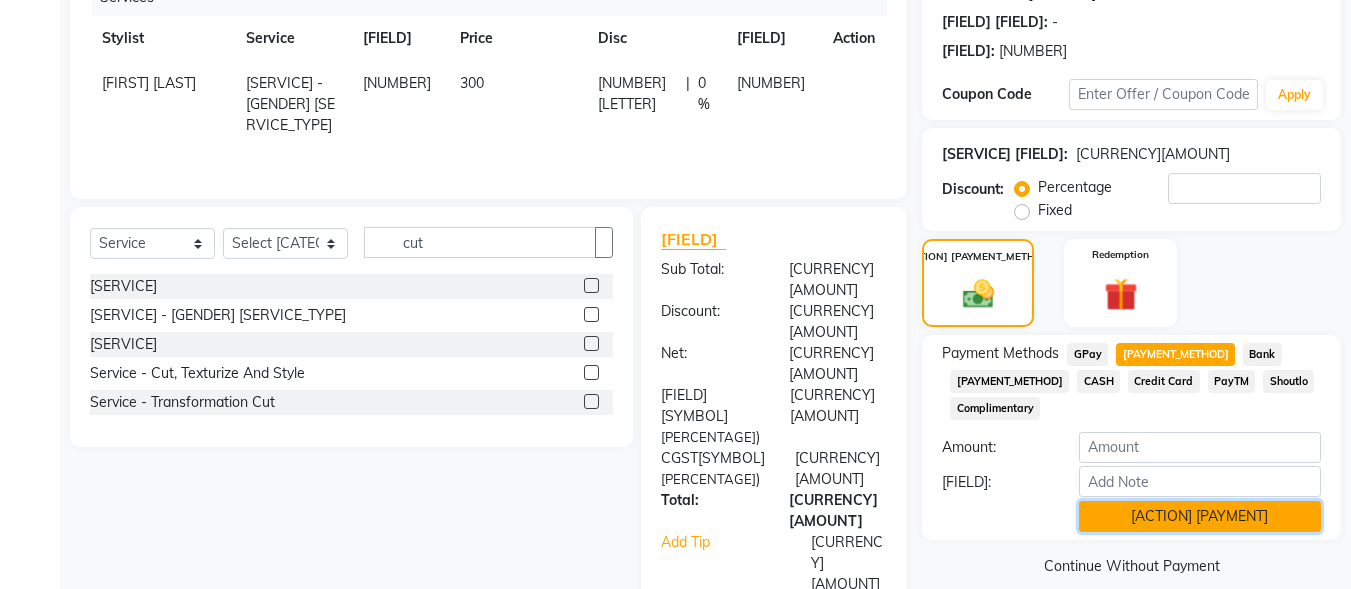click on "[ACTION] [PAYMENT]" at bounding box center (1200, 516) 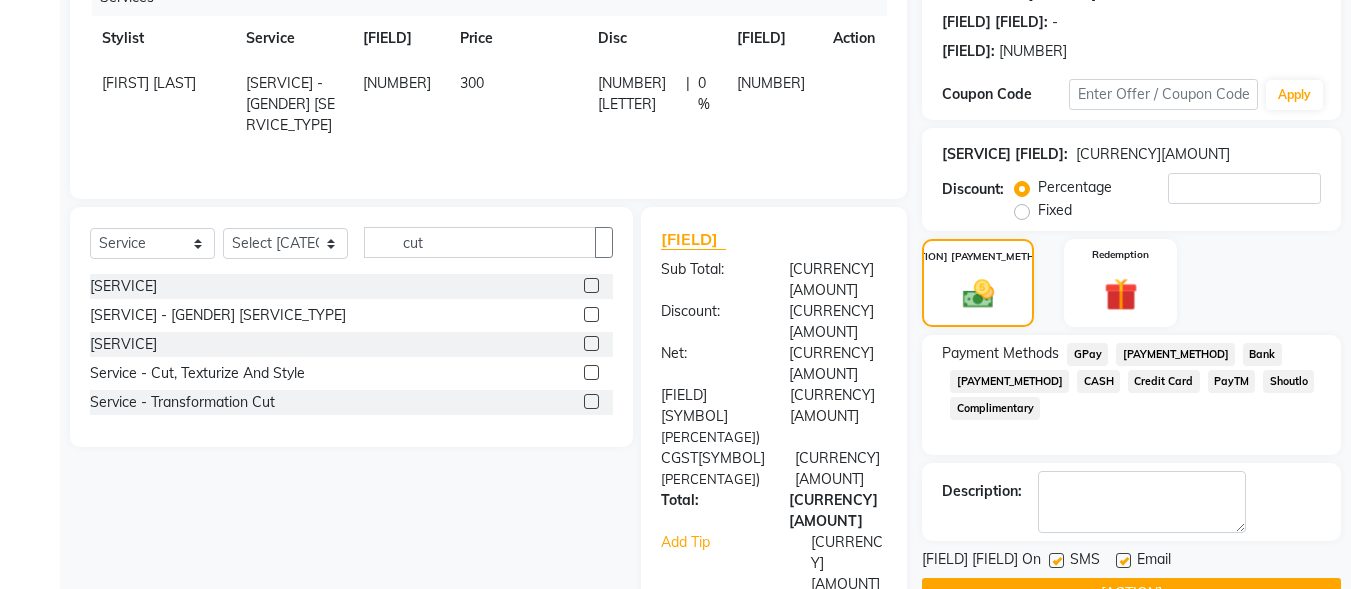 scroll, scrollTop: 327, scrollLeft: 0, axis: vertical 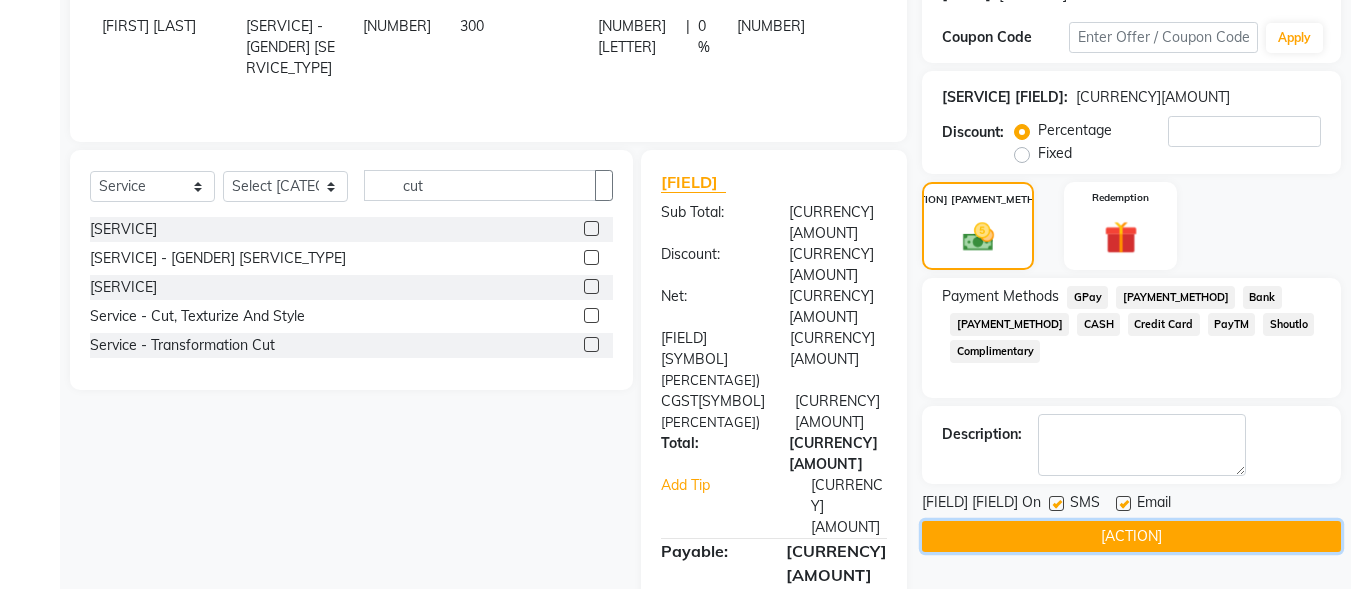 click on "[ACTION]" at bounding box center [1131, 536] 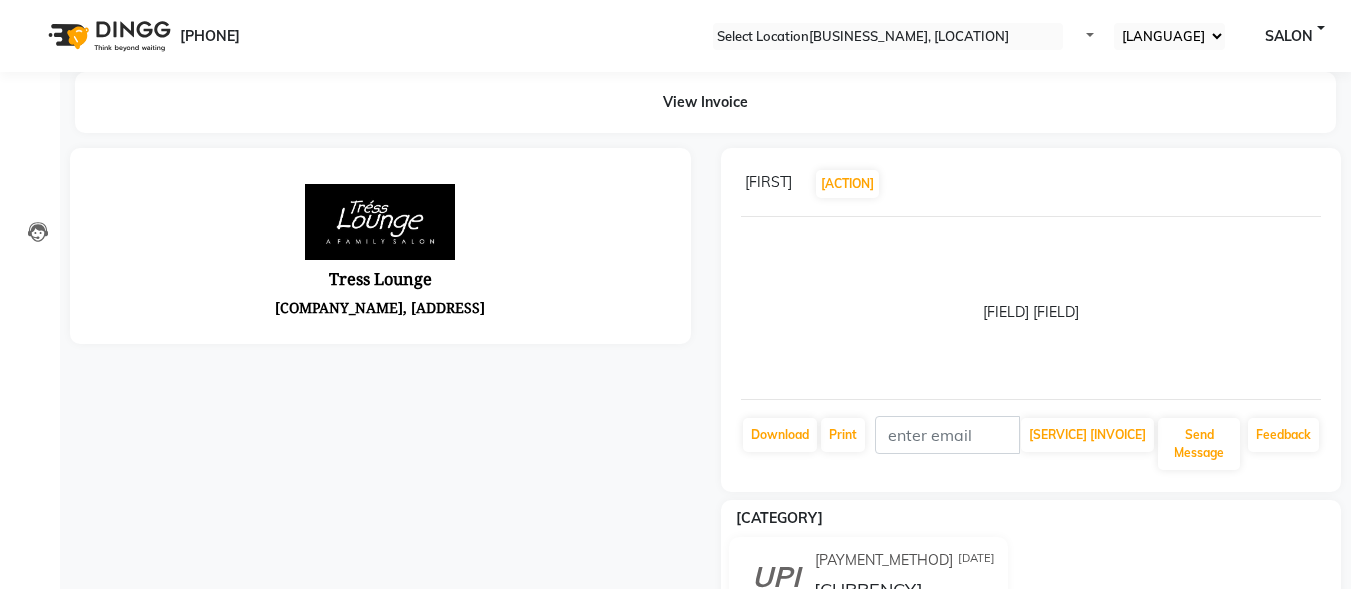 scroll, scrollTop: 0, scrollLeft: 0, axis: both 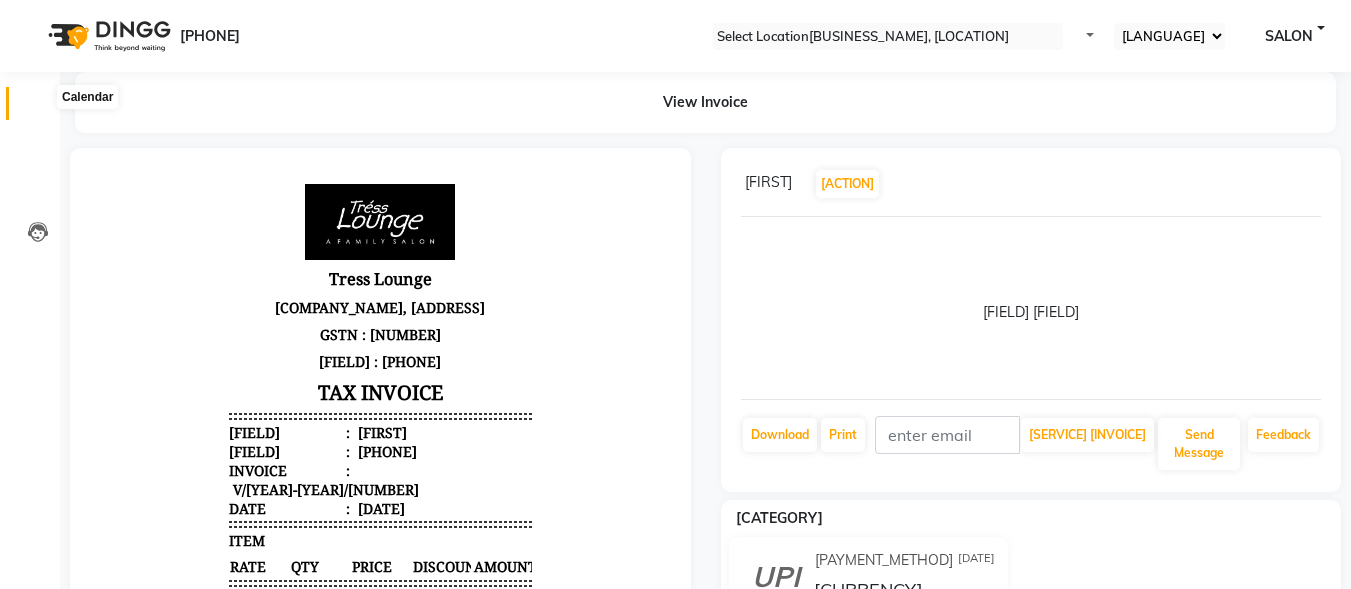 click at bounding box center (38, 108) 